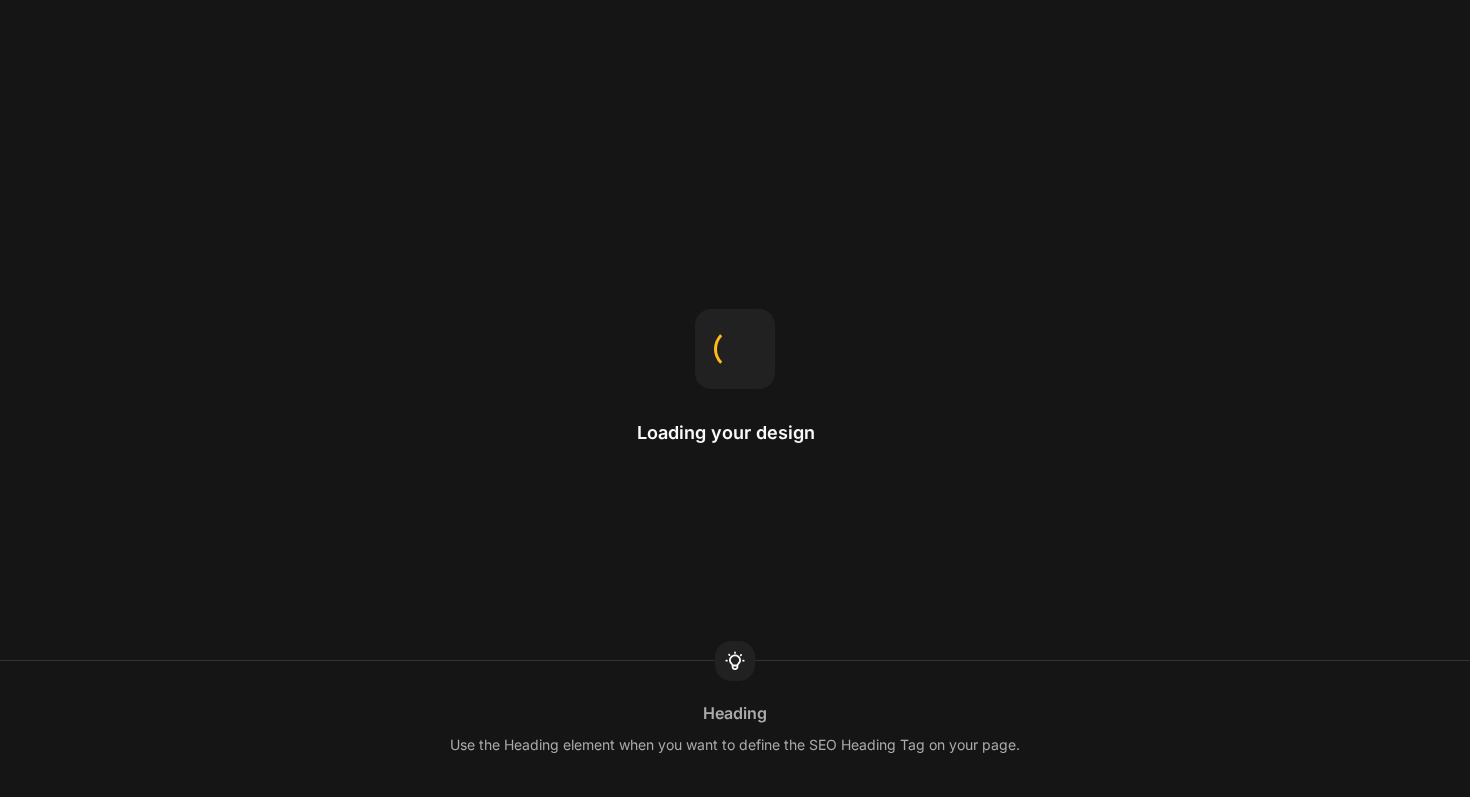 scroll, scrollTop: 0, scrollLeft: 0, axis: both 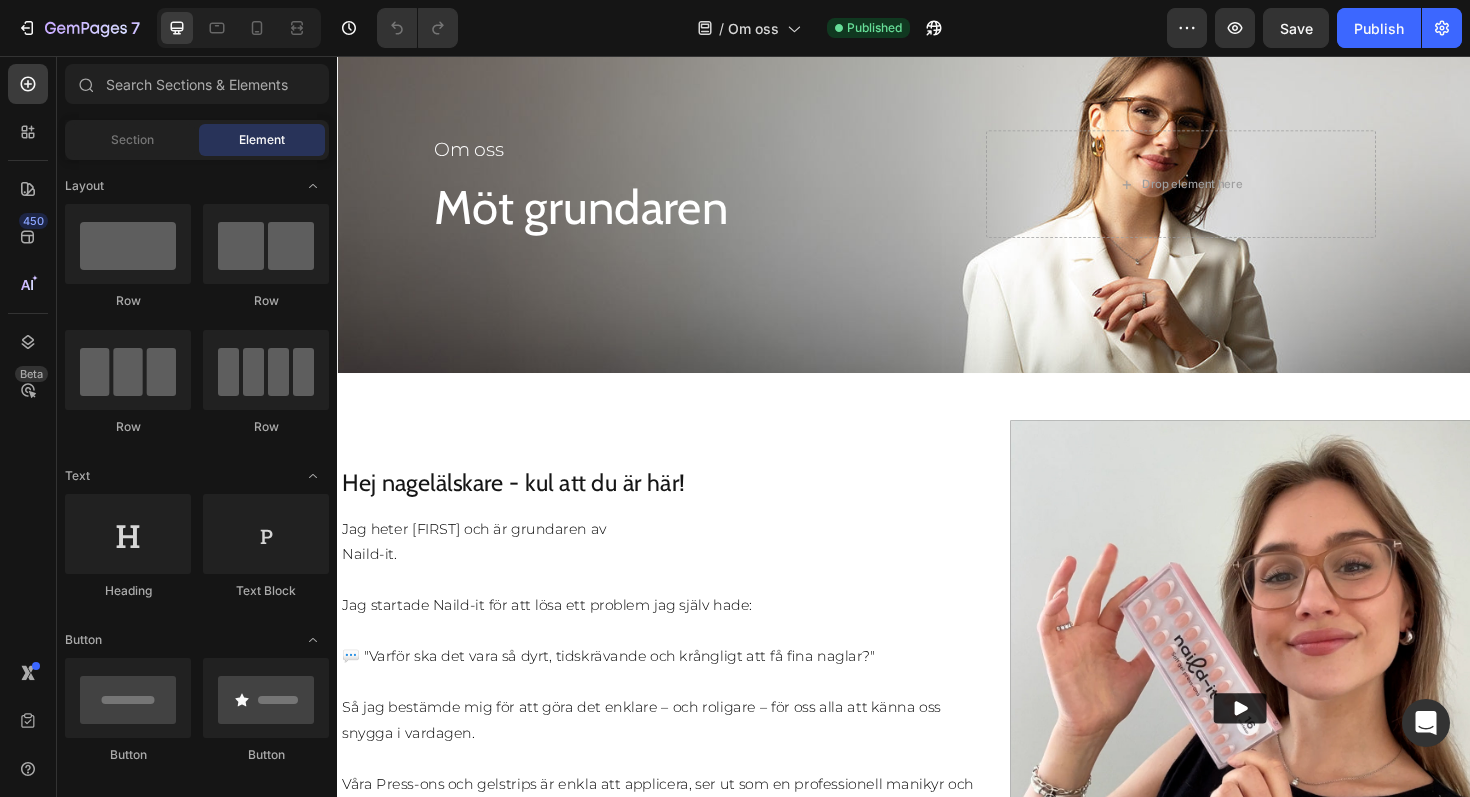 click on "Hej nagelälskare - kul att du är här! Heading Jag heter [FIRST] och är grundaren av Naild-it. Jag startade Naild-it för att lösa ett problem jag själv hade: 💬 "Varför ska det vara så dyrt, tidskrävande och krångligt att få fina naglar?" Så jag bestämde mig för att göra det enklare – och roligare – för oss alla att känna oss snygga i vardagen. Våra Press-ons och gelstrips är enkla att applicera, ser ut som en professionell manikyr och håller i 14+ dagar! Dessutom kan du prova våra naglar helt riskfritt och få pengarna tillbaka om du inte älskar din nya manikyr! Kram, [FIRST] Text block" at bounding box center (680, 747) 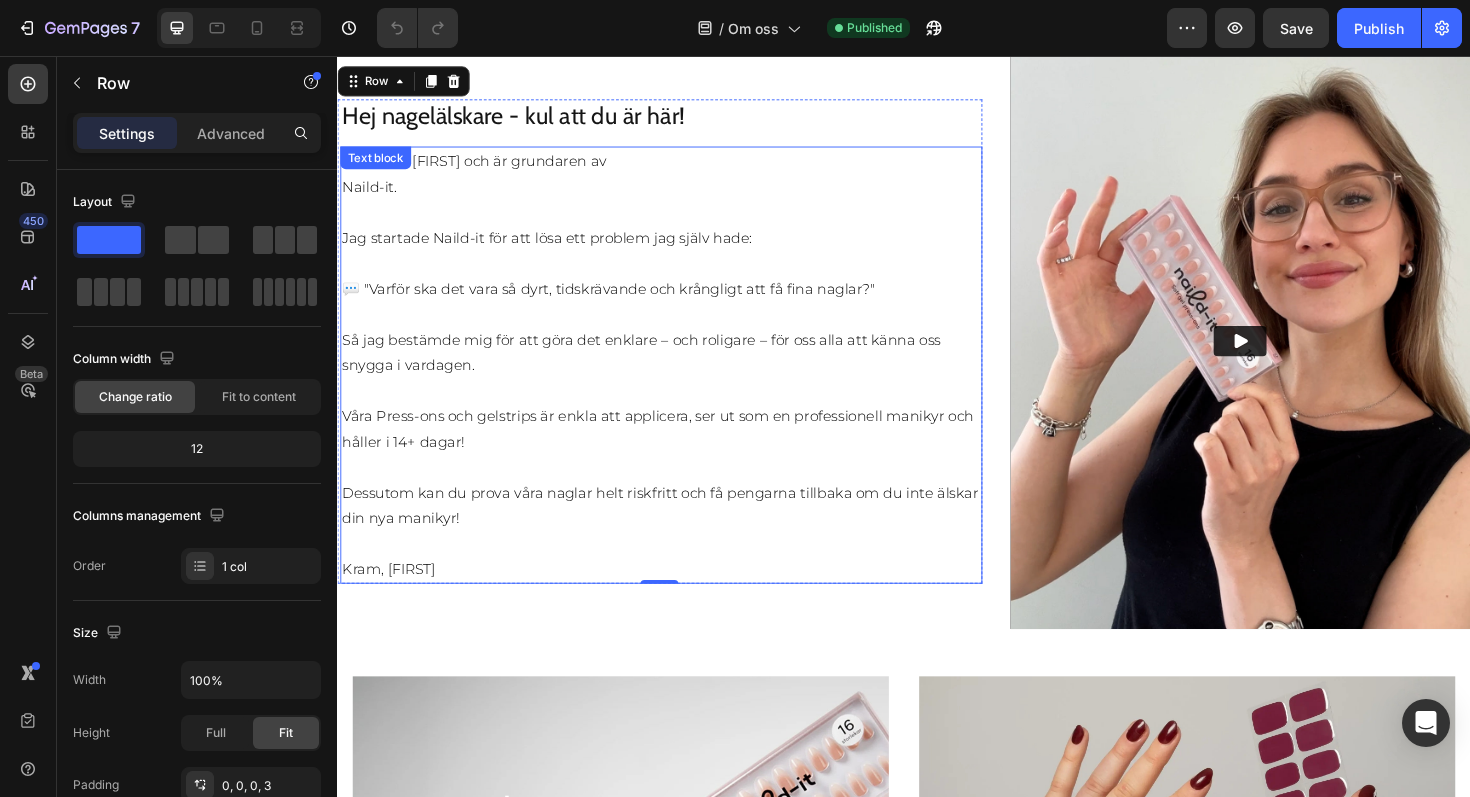 scroll, scrollTop: 515, scrollLeft: 0, axis: vertical 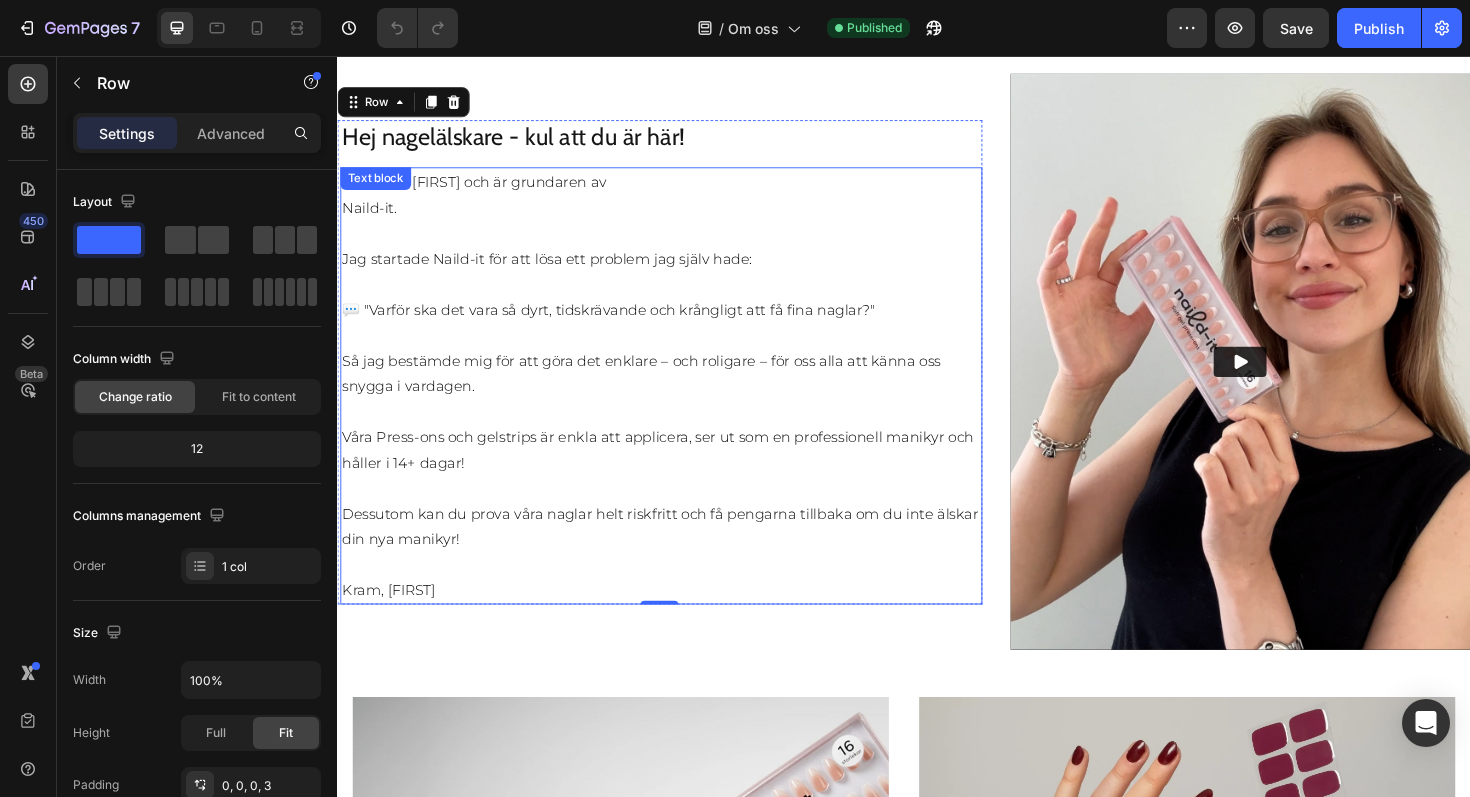 click on "💬 "Varför ska det vara så dyrt, tidskrävande och krångligt att få fina naglar?"" at bounding box center (680, 324) 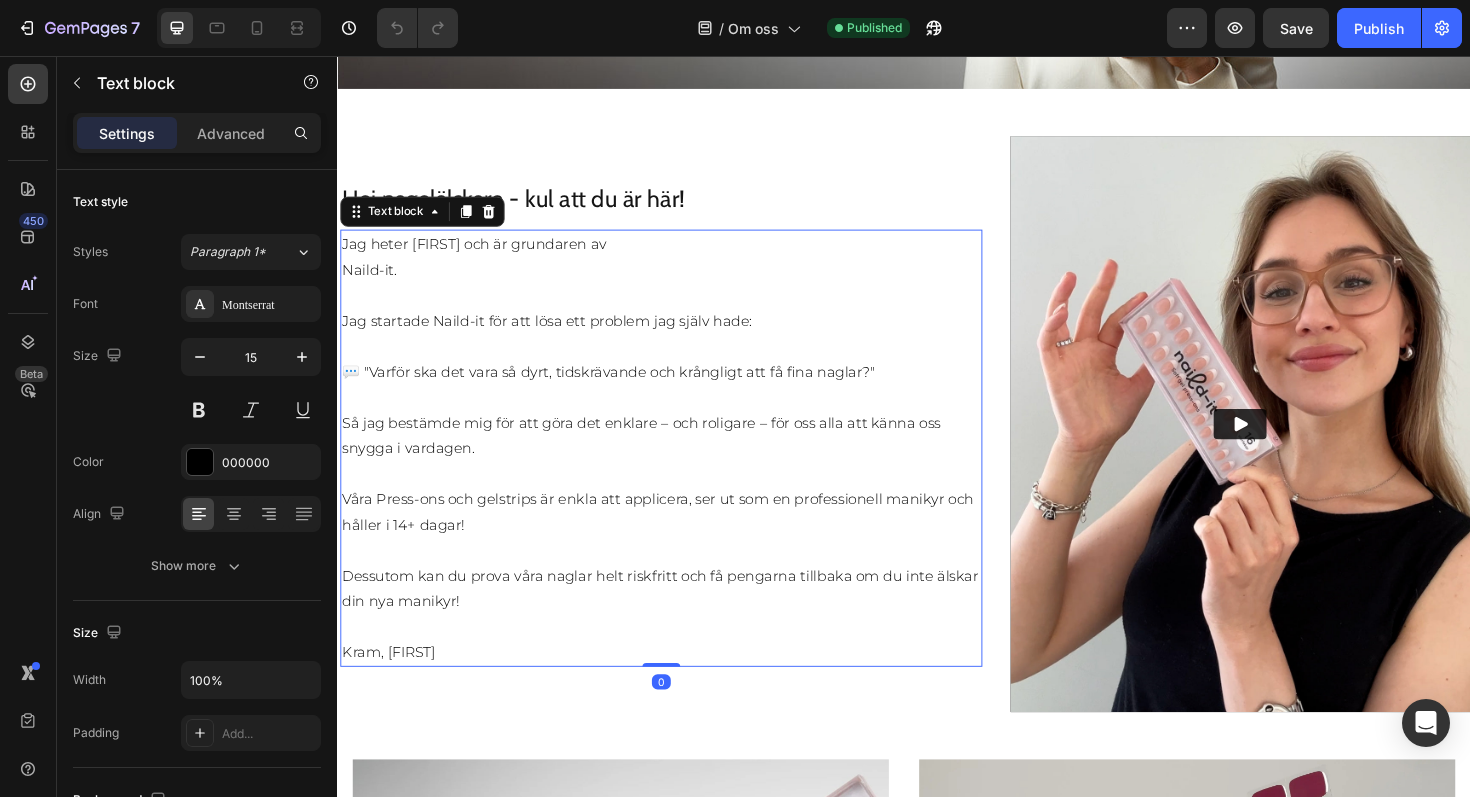 scroll, scrollTop: 451, scrollLeft: 0, axis: vertical 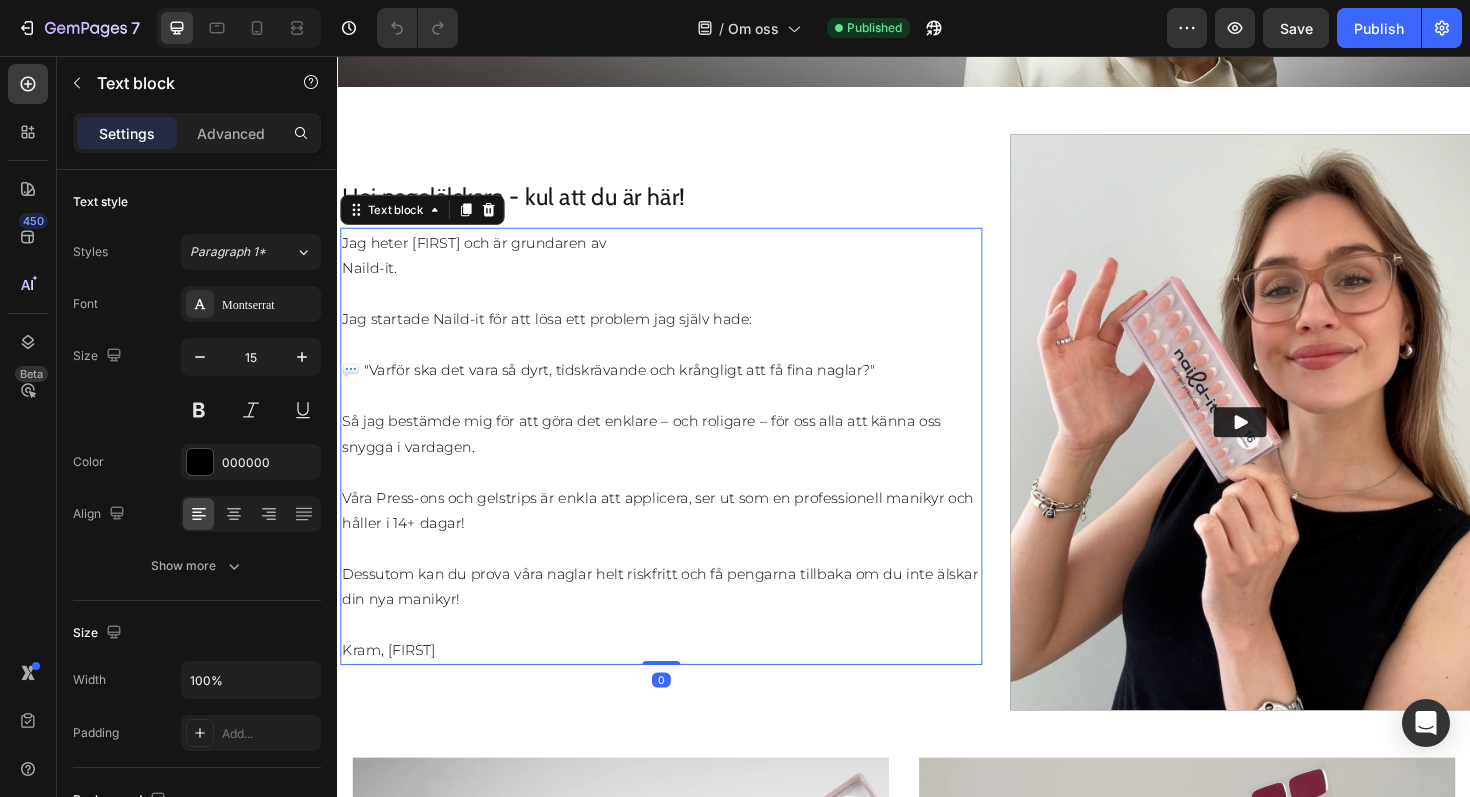 click on "Naild-it." at bounding box center [680, 280] 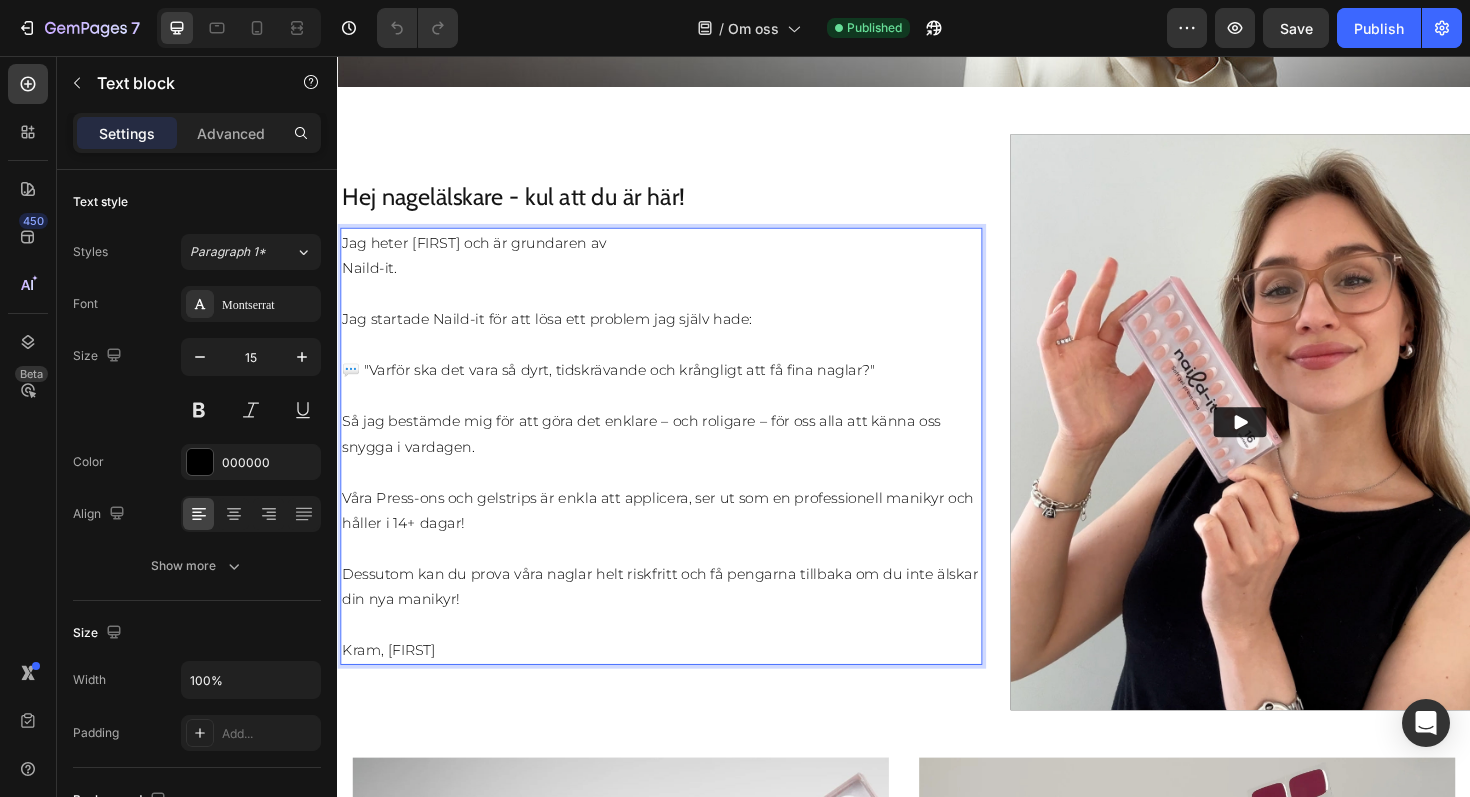 click at bounding box center (680, 658) 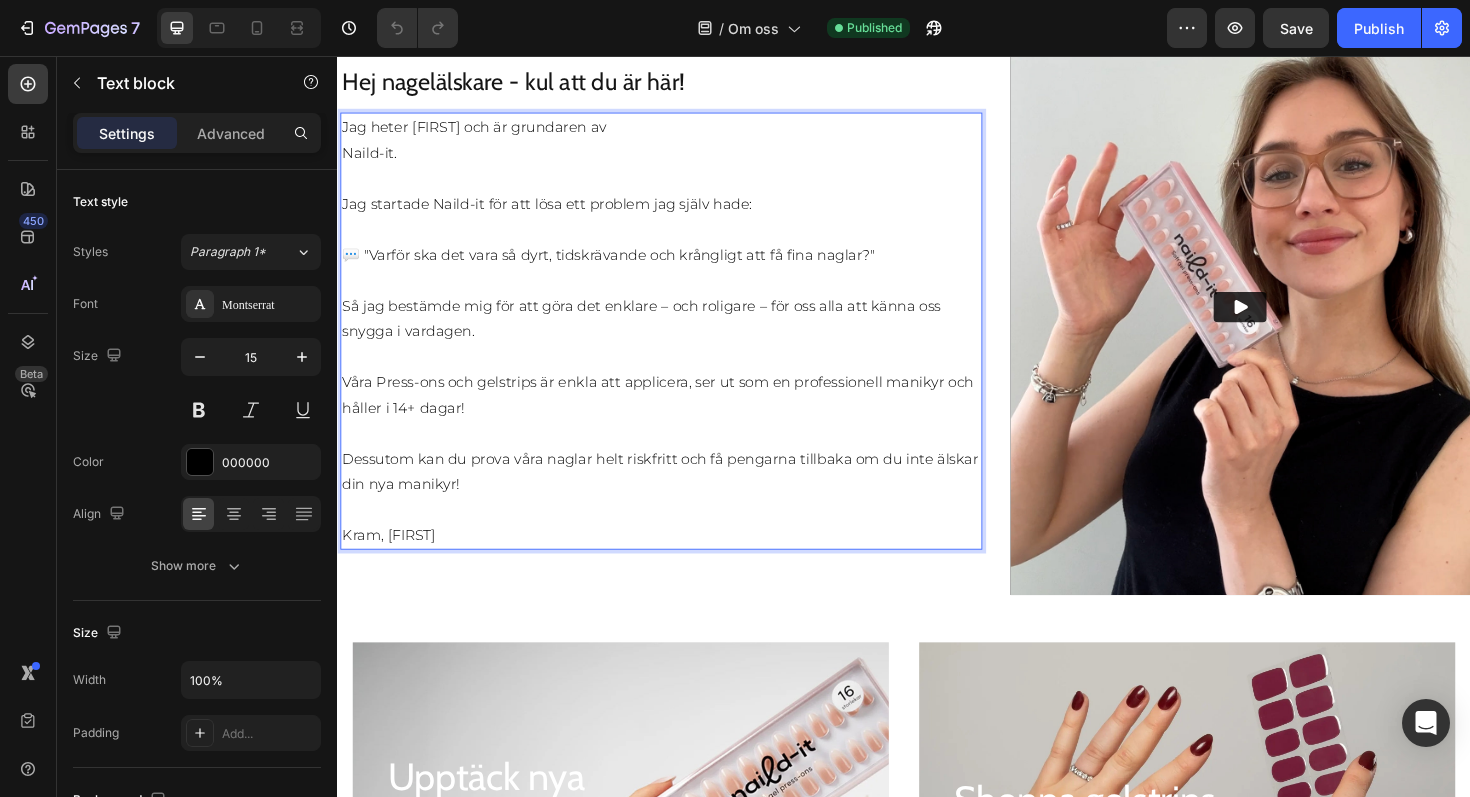 click on "Dessutom kan du prova våra naglar helt riskfritt och få pengarna tillbaka om du inte älskar din nya manikyr!" at bounding box center [680, 496] 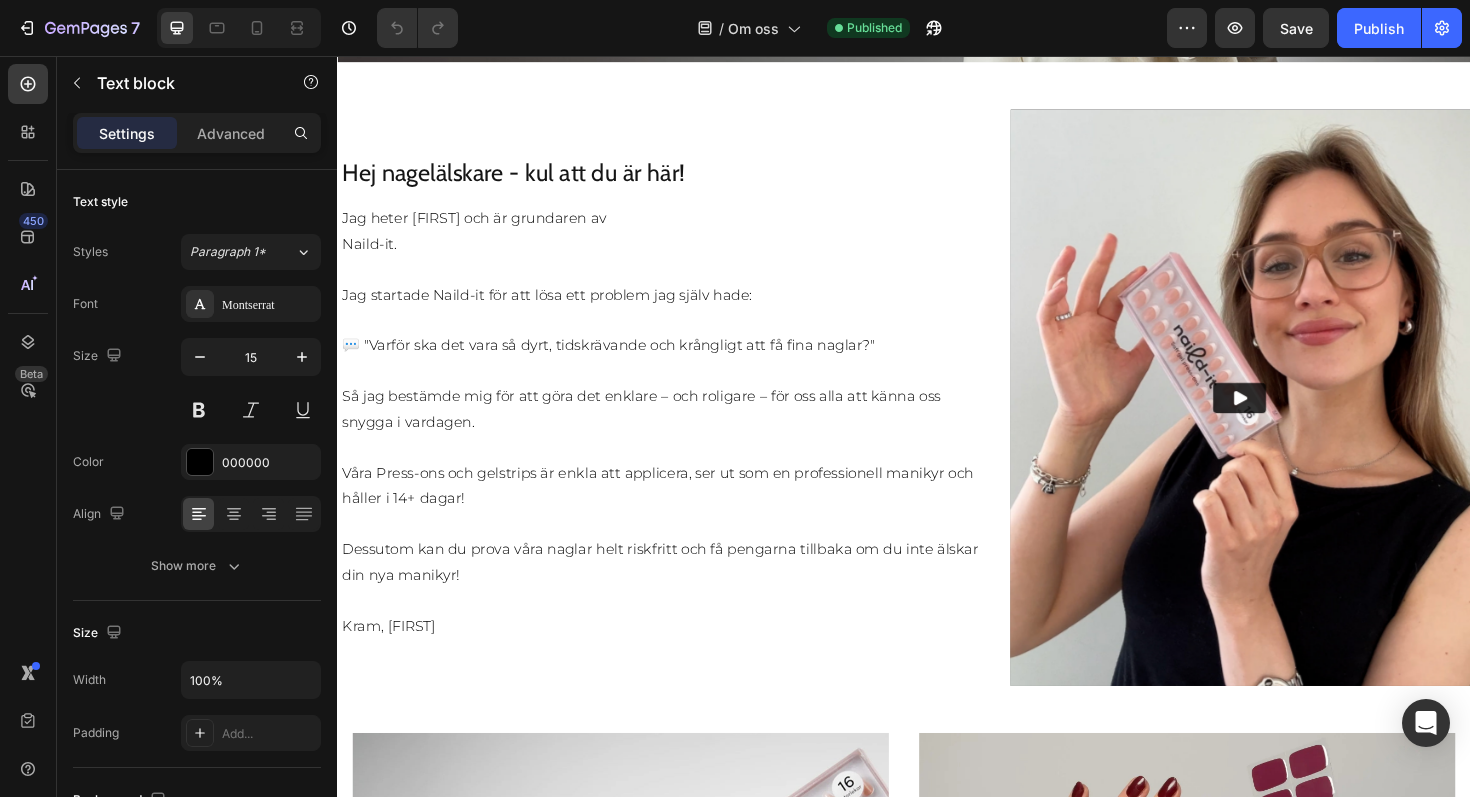 scroll, scrollTop: 478, scrollLeft: 0, axis: vertical 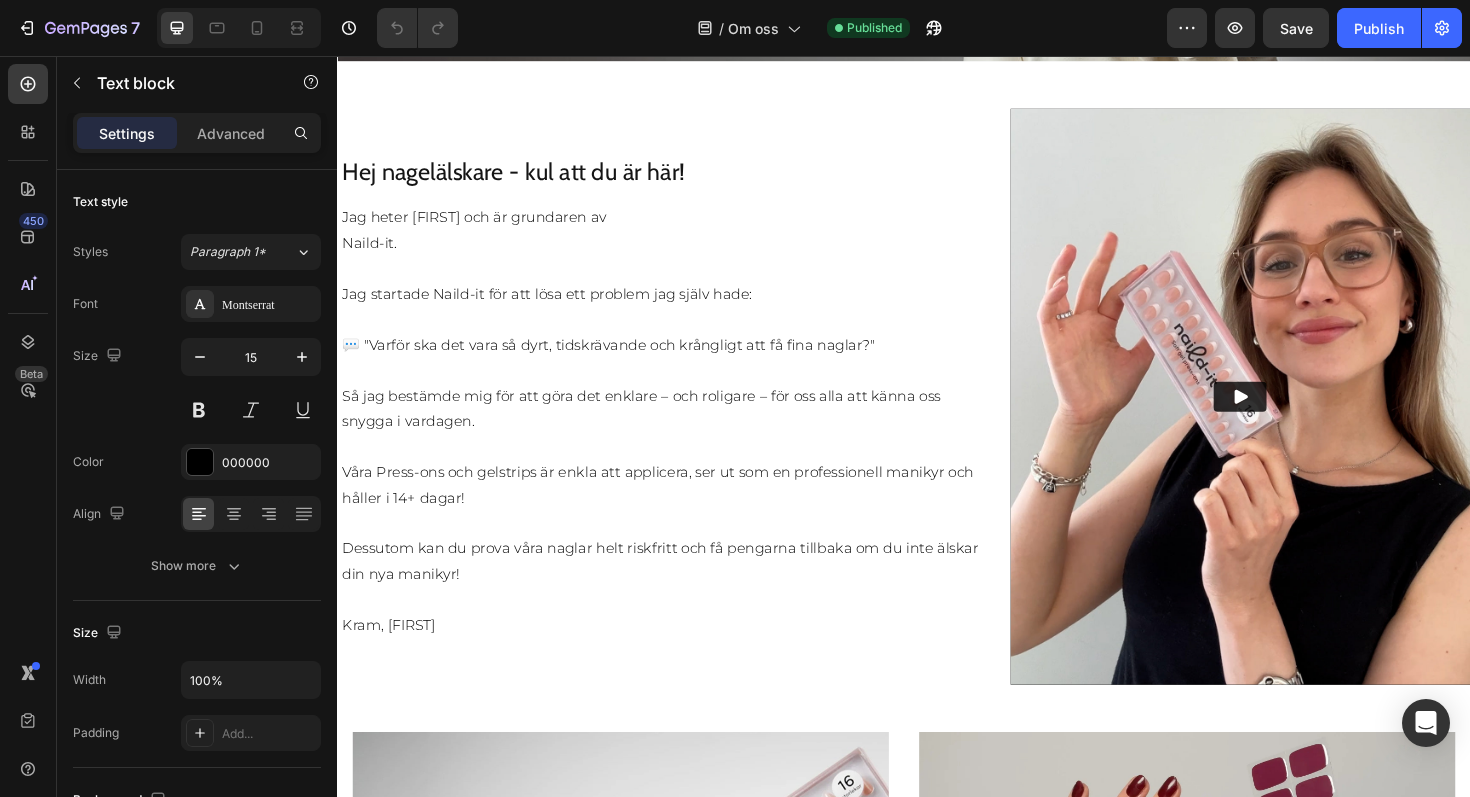 click on "Så jag bestämde mig för att göra det enklare – och roligare – för oss alla att känna oss snygga i vardagen." at bounding box center (680, 429) 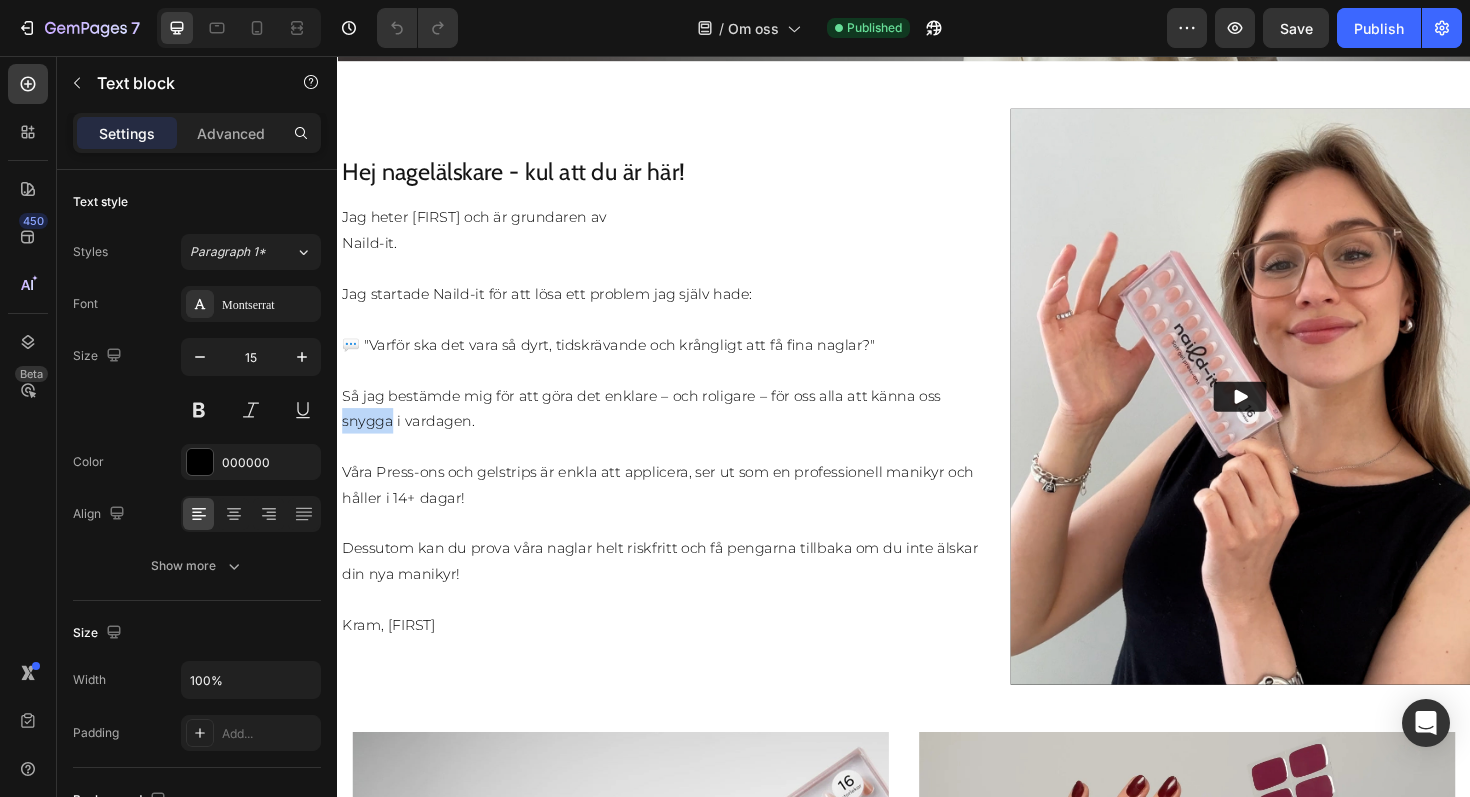 click on "Så jag bestämde mig för att göra det enklare – och roligare – för oss alla att känna oss snygga i vardagen." at bounding box center (680, 429) 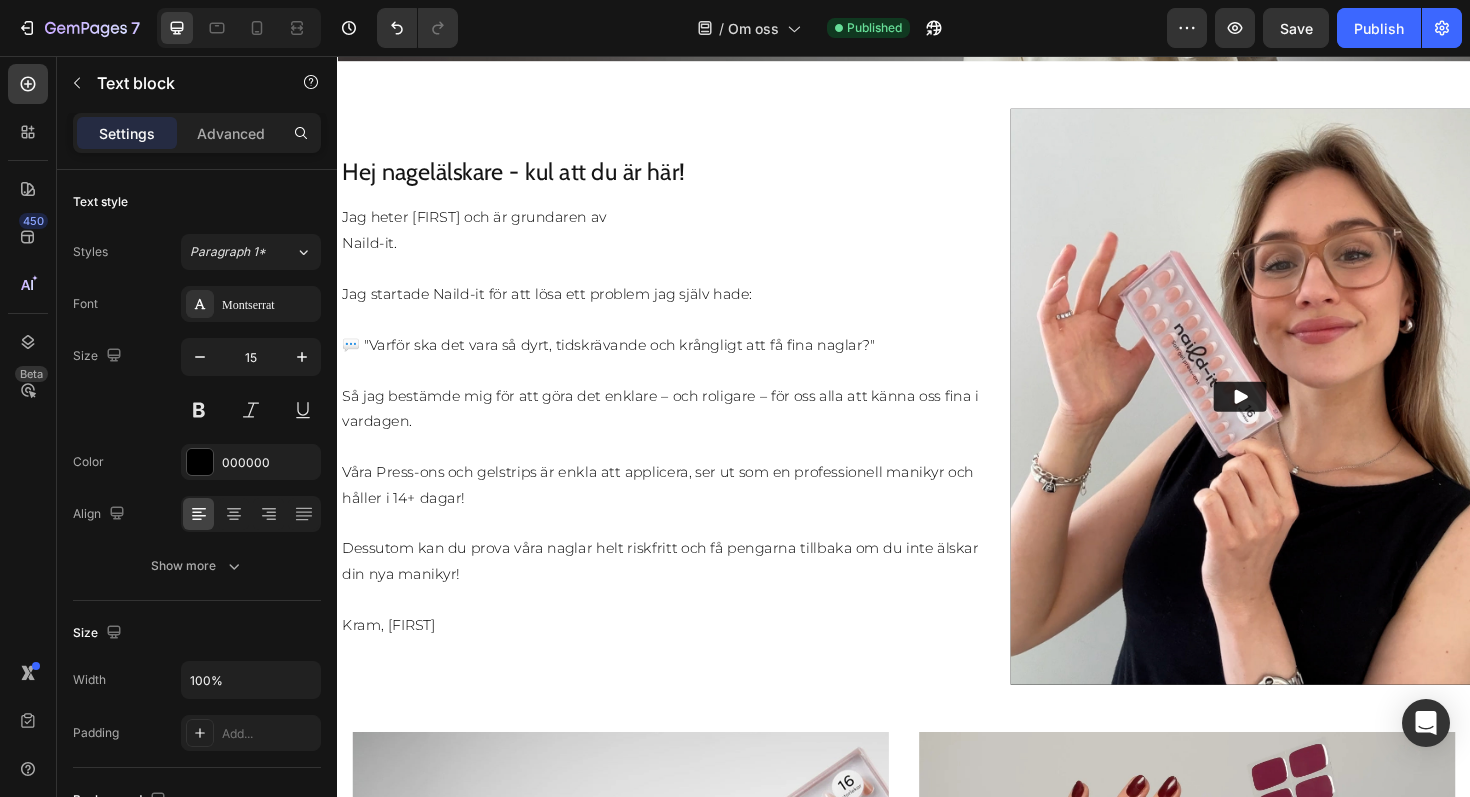 click at bounding box center [680, 550] 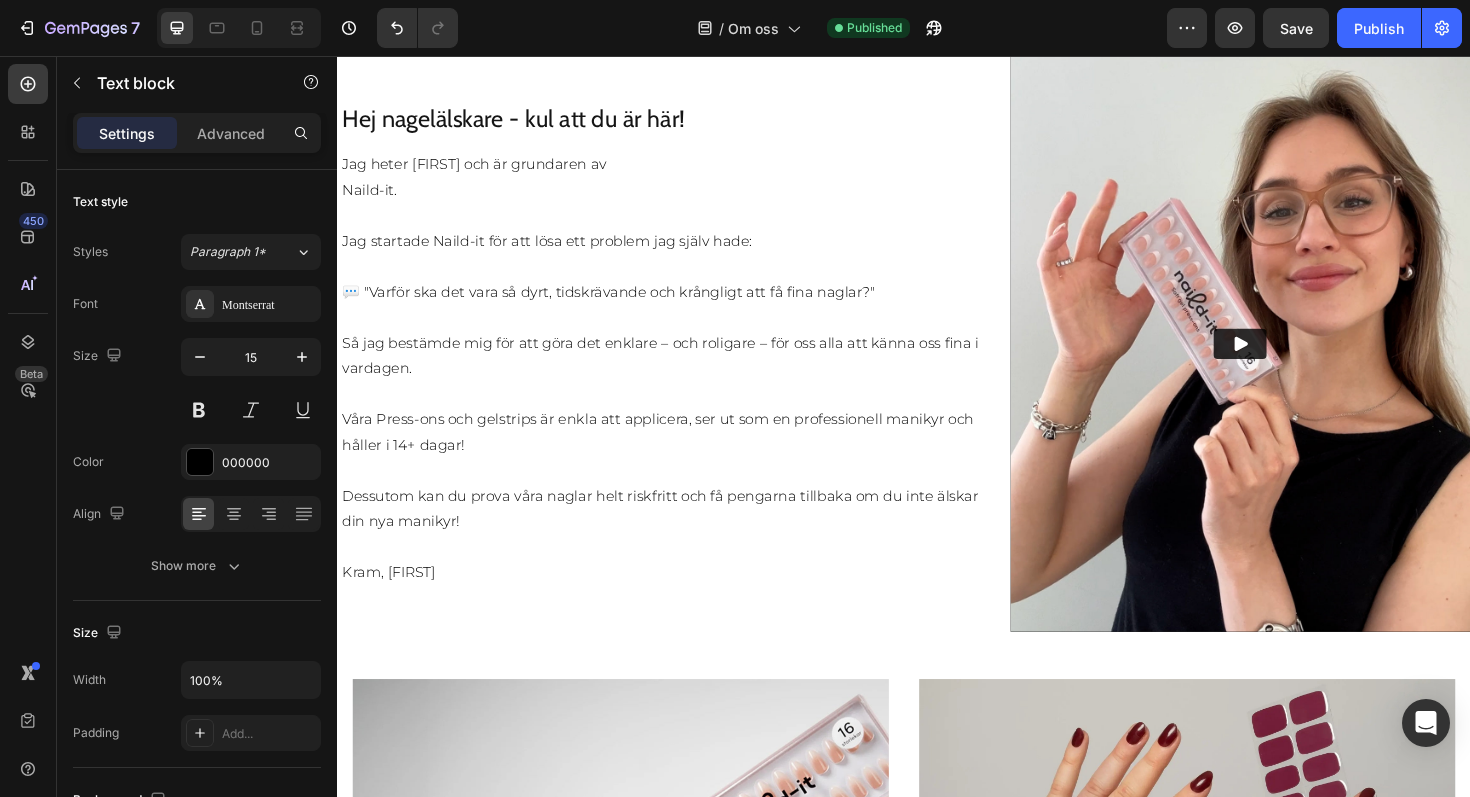 scroll, scrollTop: 541, scrollLeft: 0, axis: vertical 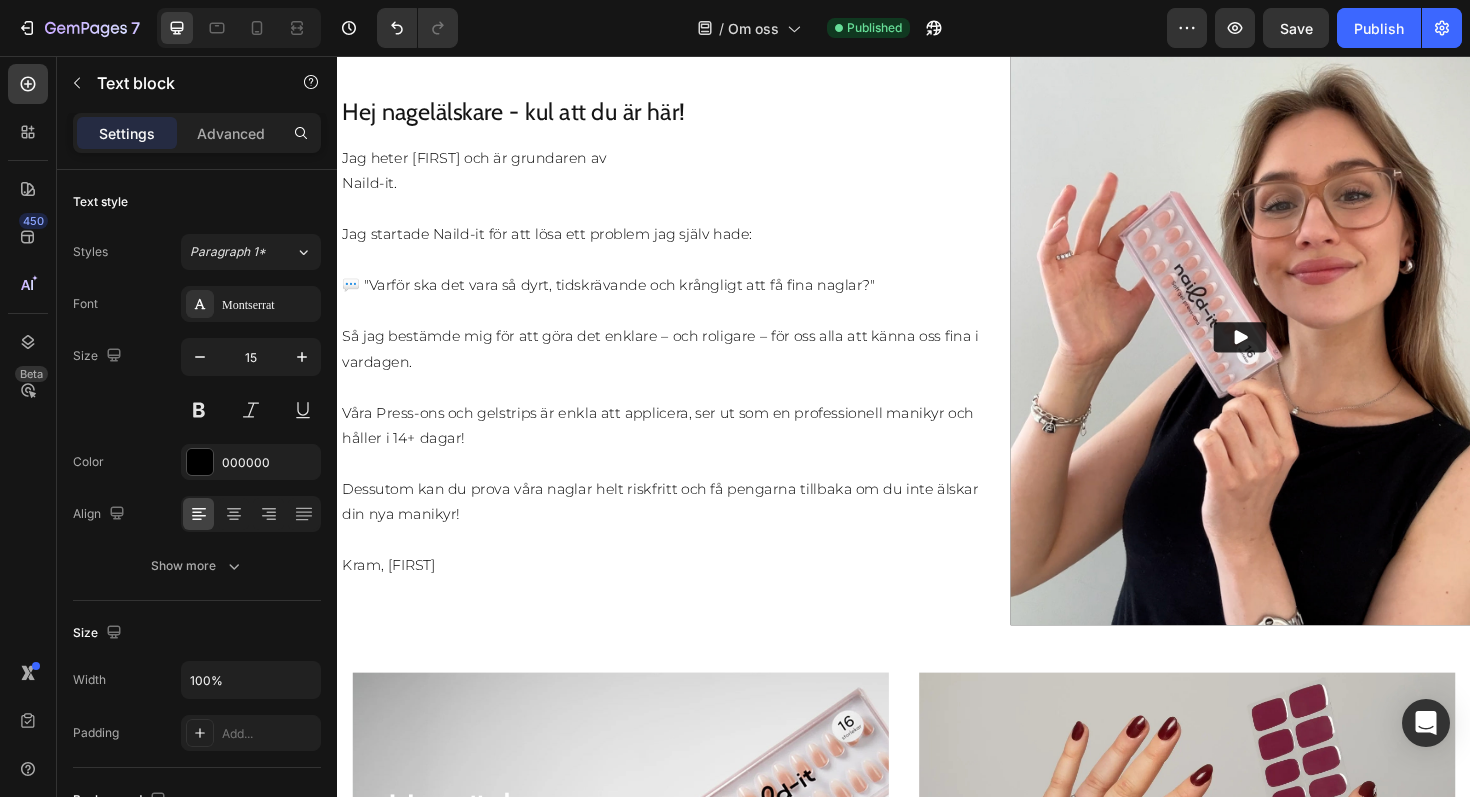 click on "Kram, [FIRST]" at bounding box center (680, 595) 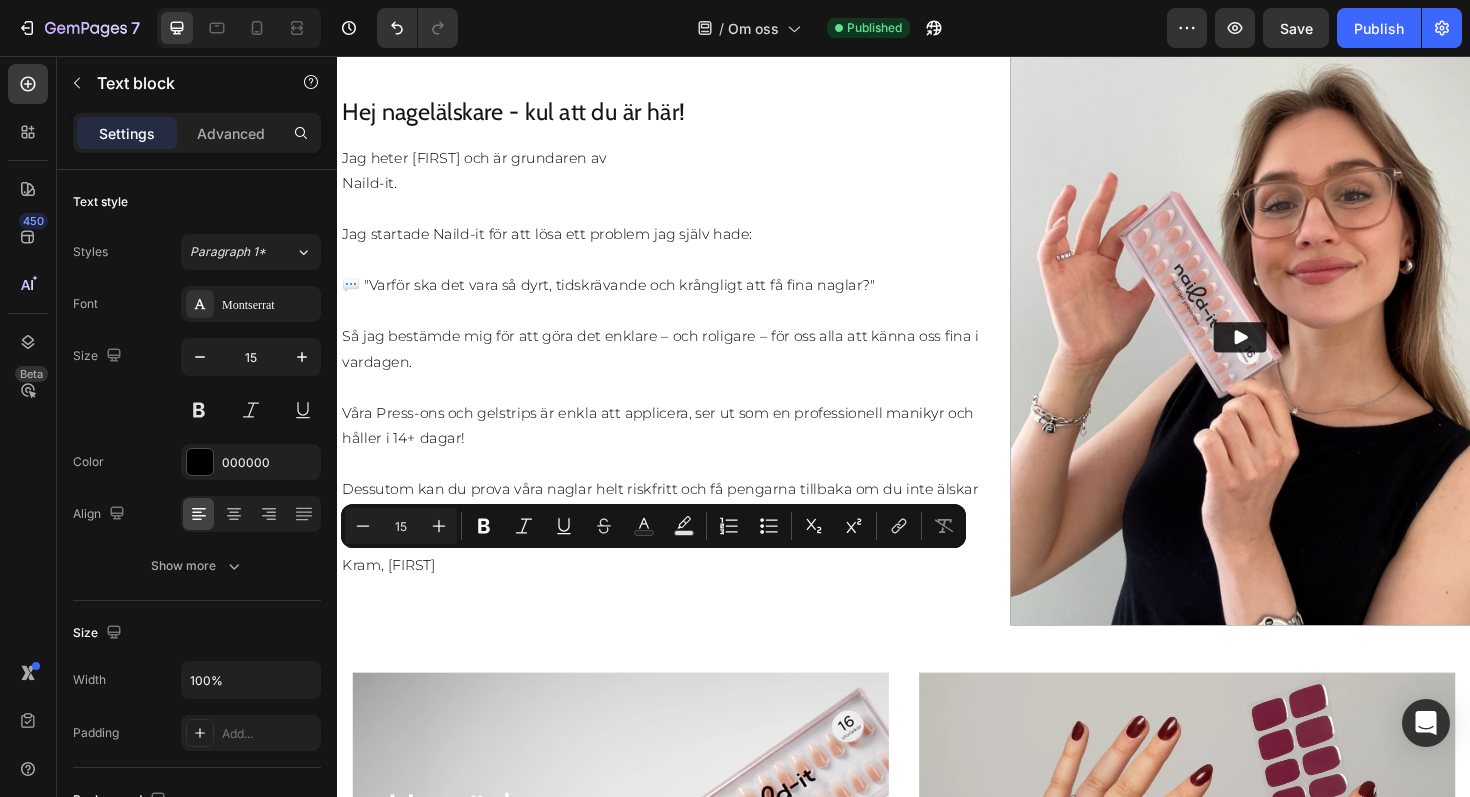 click on "Kram, [FIRST]" at bounding box center [680, 595] 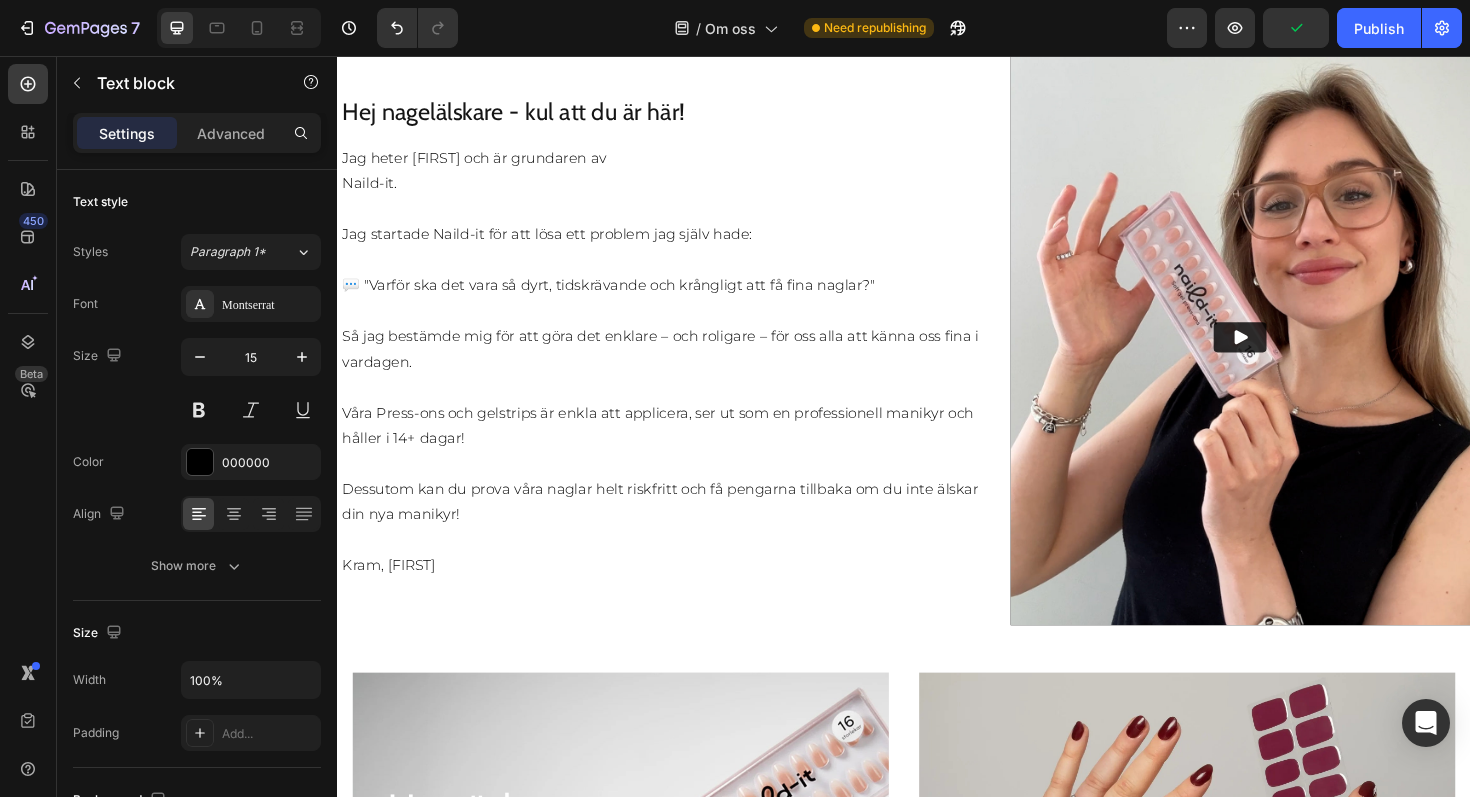 click on "Jag heter [FIRST] och är grundaren av" at bounding box center [680, 163] 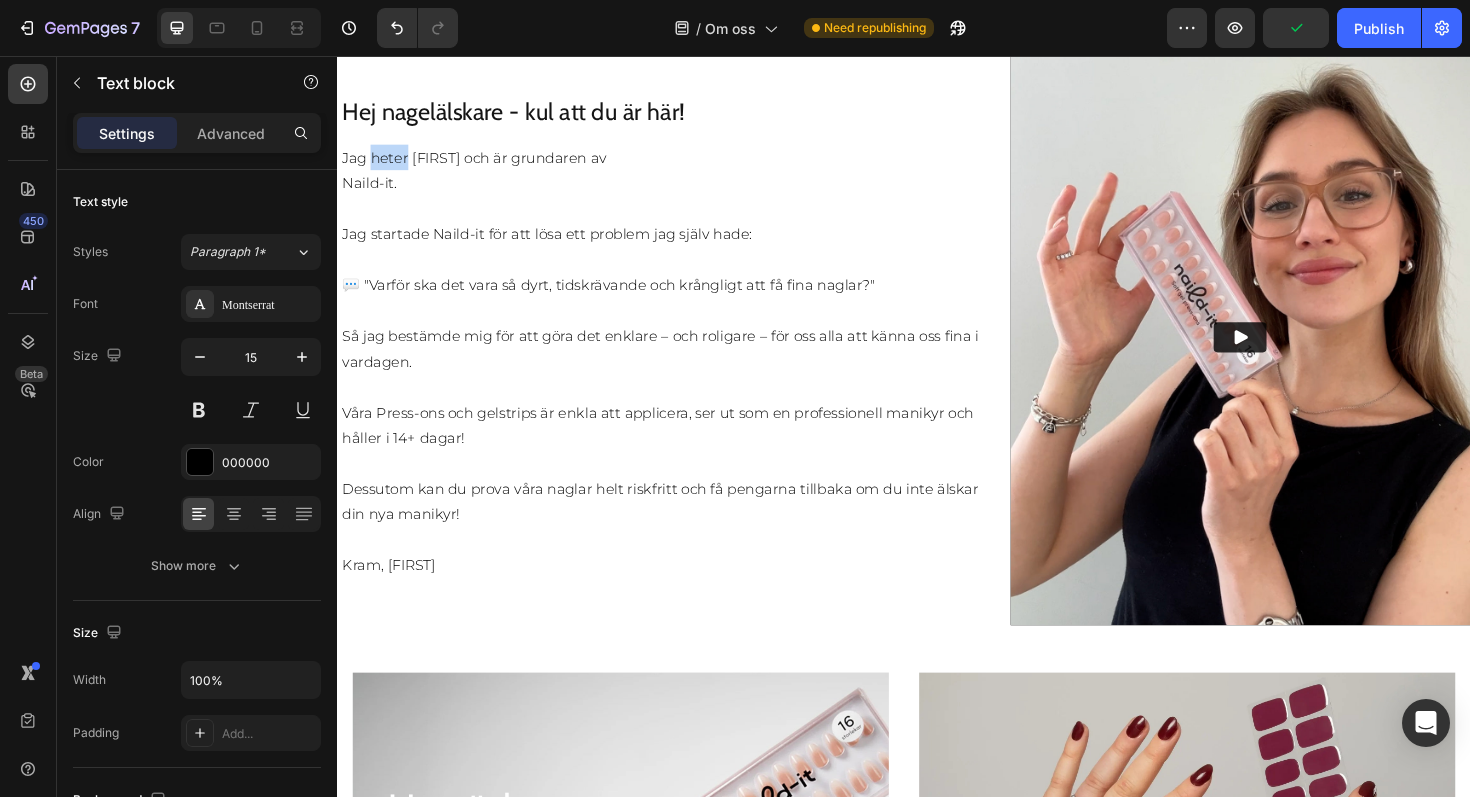 click on "Jag heter [FIRST] och är grundaren av" at bounding box center (680, 163) 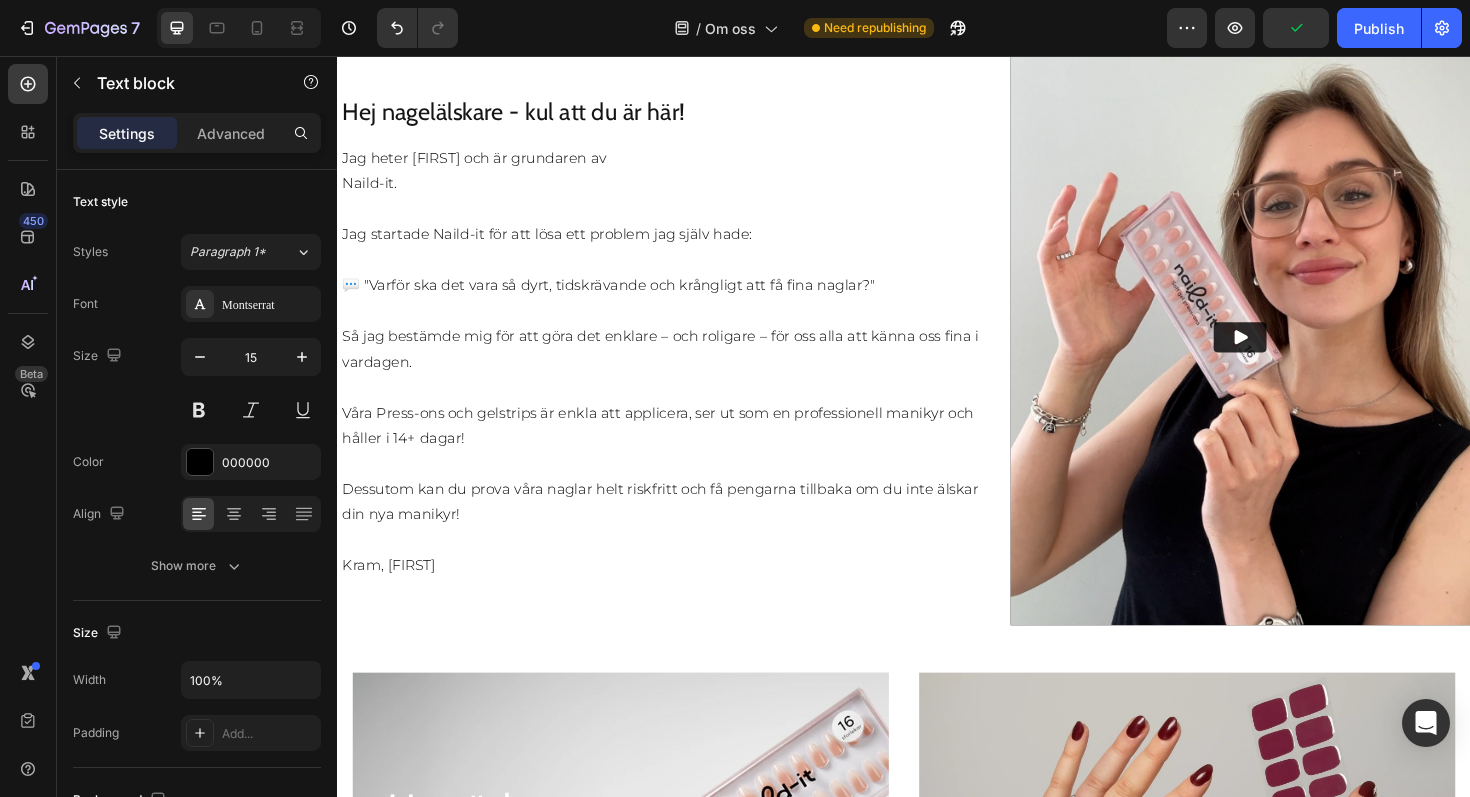 click on "Jag heter [FIRST] och är grundaren av" at bounding box center (680, 163) 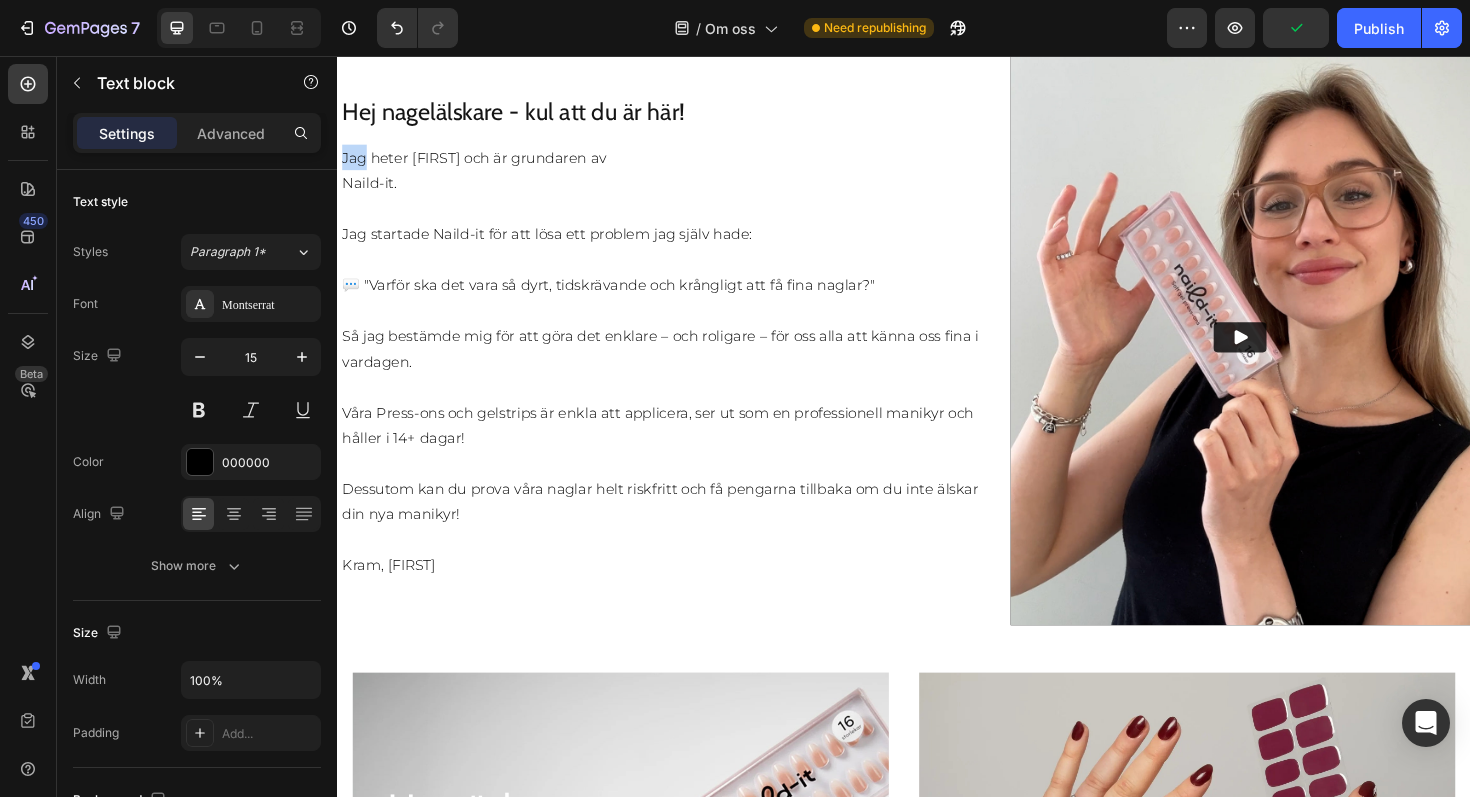 click on "Jag heter [FIRST] och är grundaren av" at bounding box center (680, 163) 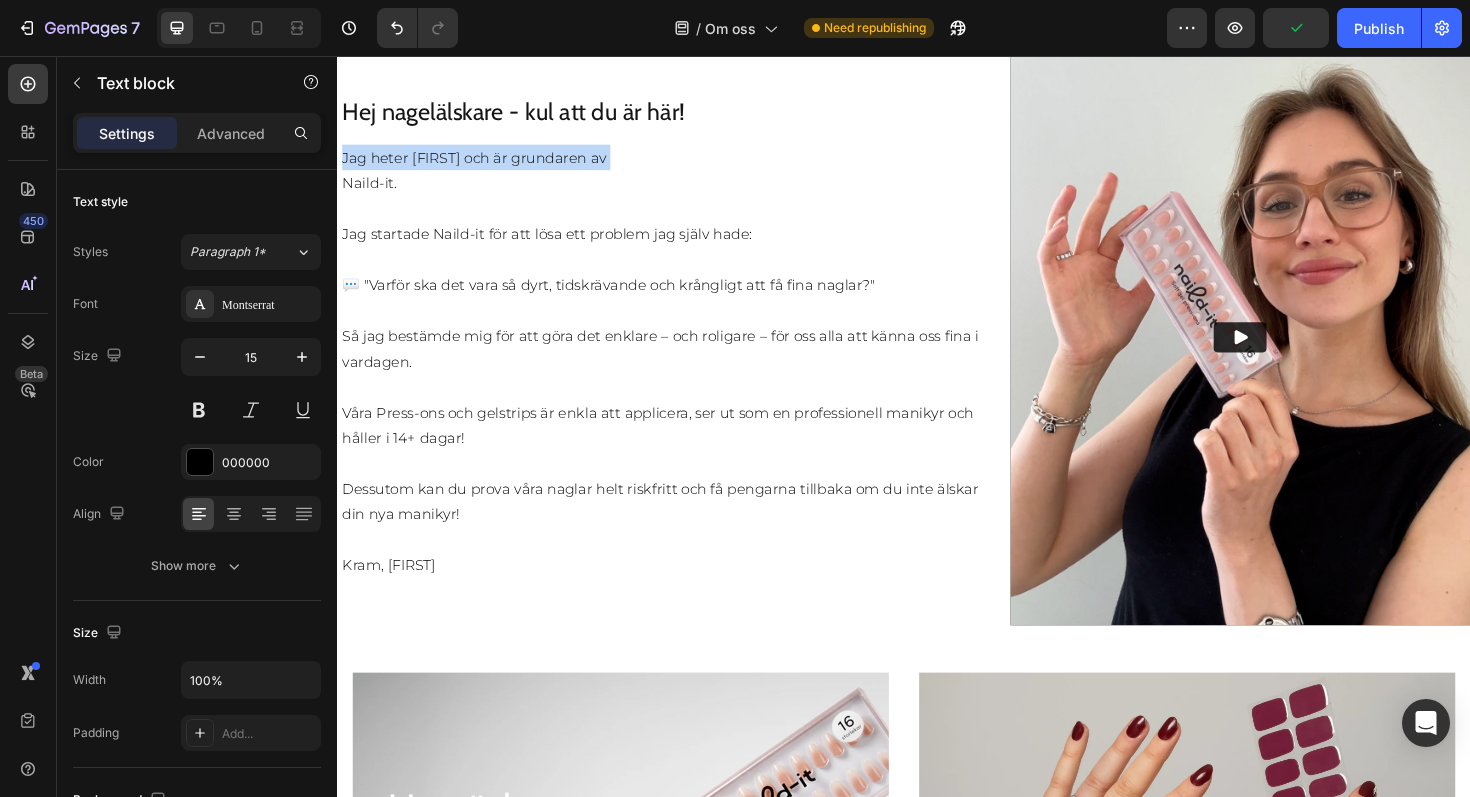 click on "Jag heter [FIRST] och är grundaren av" at bounding box center (680, 163) 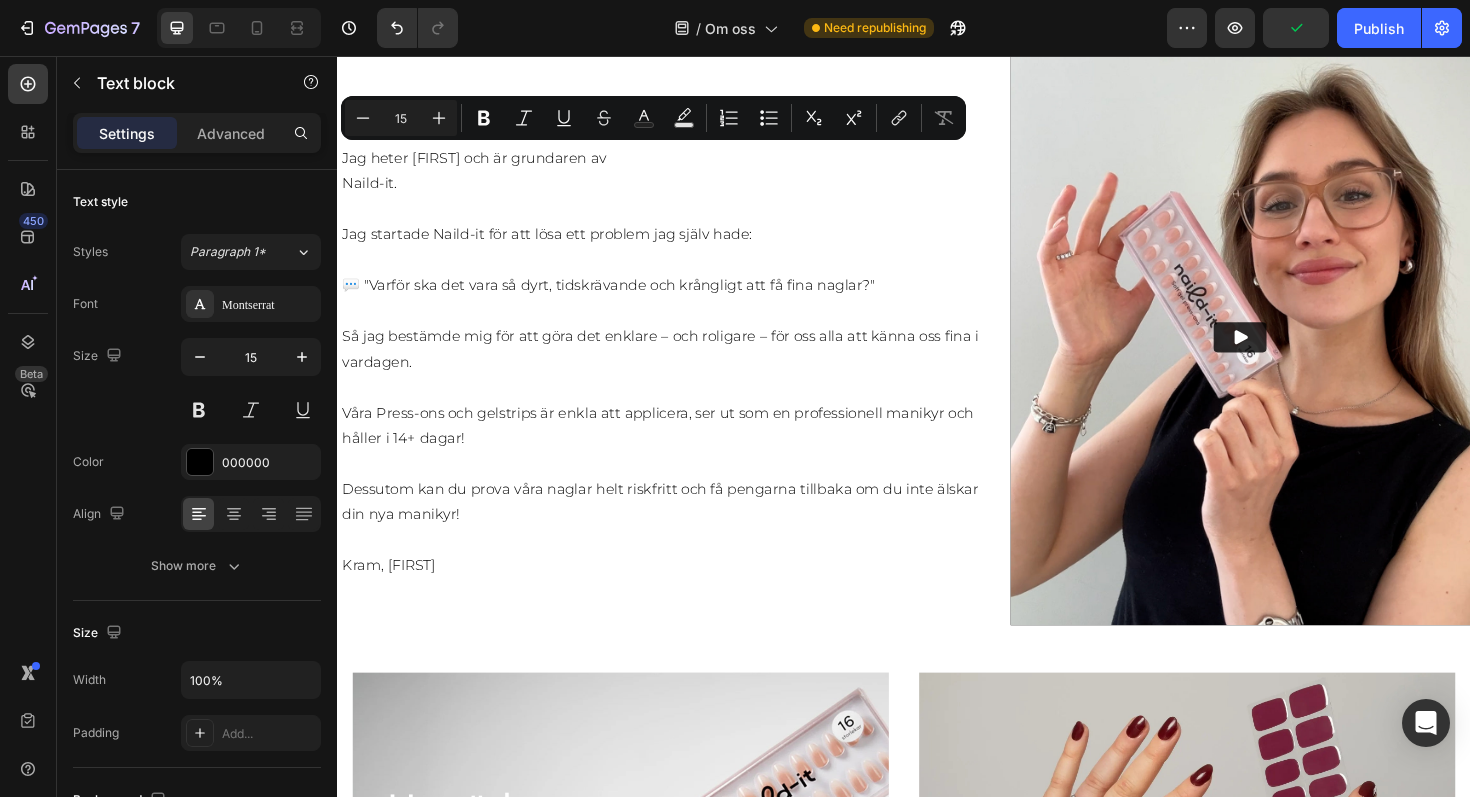 click on "Naild-it." at bounding box center [680, 190] 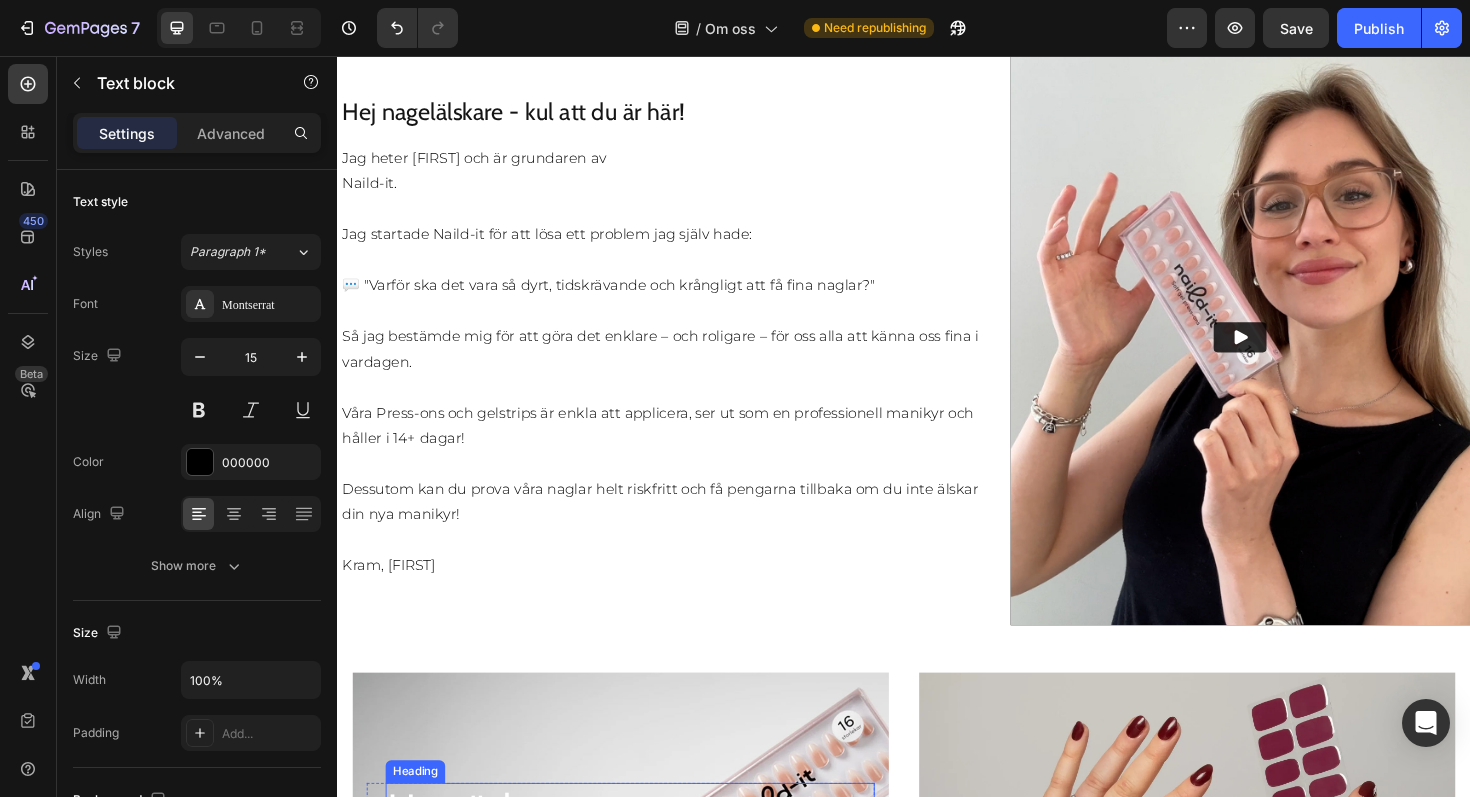 drag, startPoint x: 342, startPoint y: 164, endPoint x: 546, endPoint y: 834, distance: 700.36847 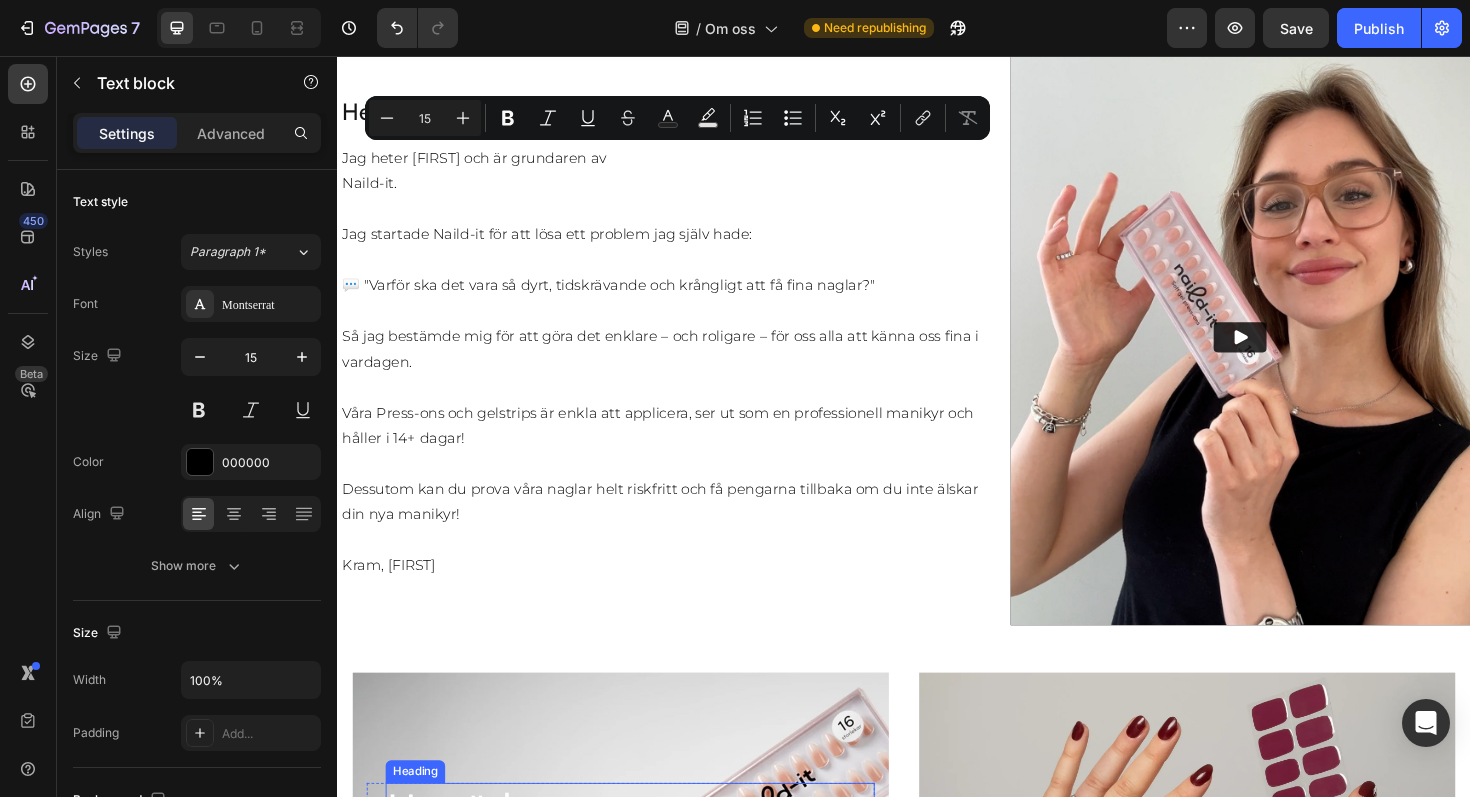 copy on "Jag heter [FIRST] och är grundaren av Naild-it. Jag startade Naild-it för att lösa ett problem jag själv hade: 💬 "Varför ska det vara så dyrt, tidskrävande och krångligt att få fina naglar?" Så jag bestämde mig för att göra det enklare – och roligare – för oss alla att känna oss fina i vardagen. Våra Press-ons och gelstrips är enkla att applicera, ser ut som en professionell manikyr och håller i 14+ dagar! Dessutom kan du prova våra naglar helt riskfritt och få pengarna tillbaka om du inte älskar din nya manikyr! Kram, [FIRST]" 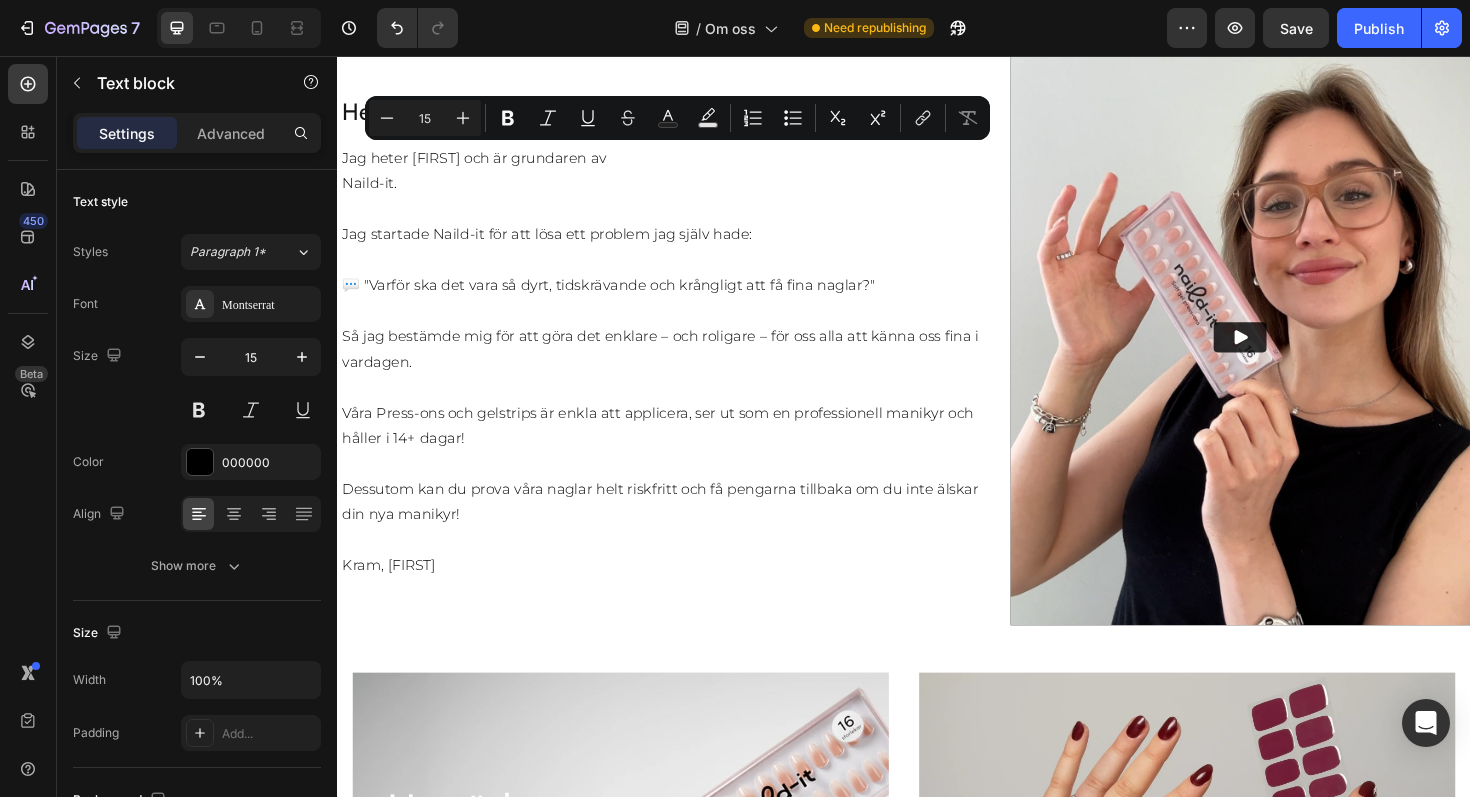 click at bounding box center [680, 406] 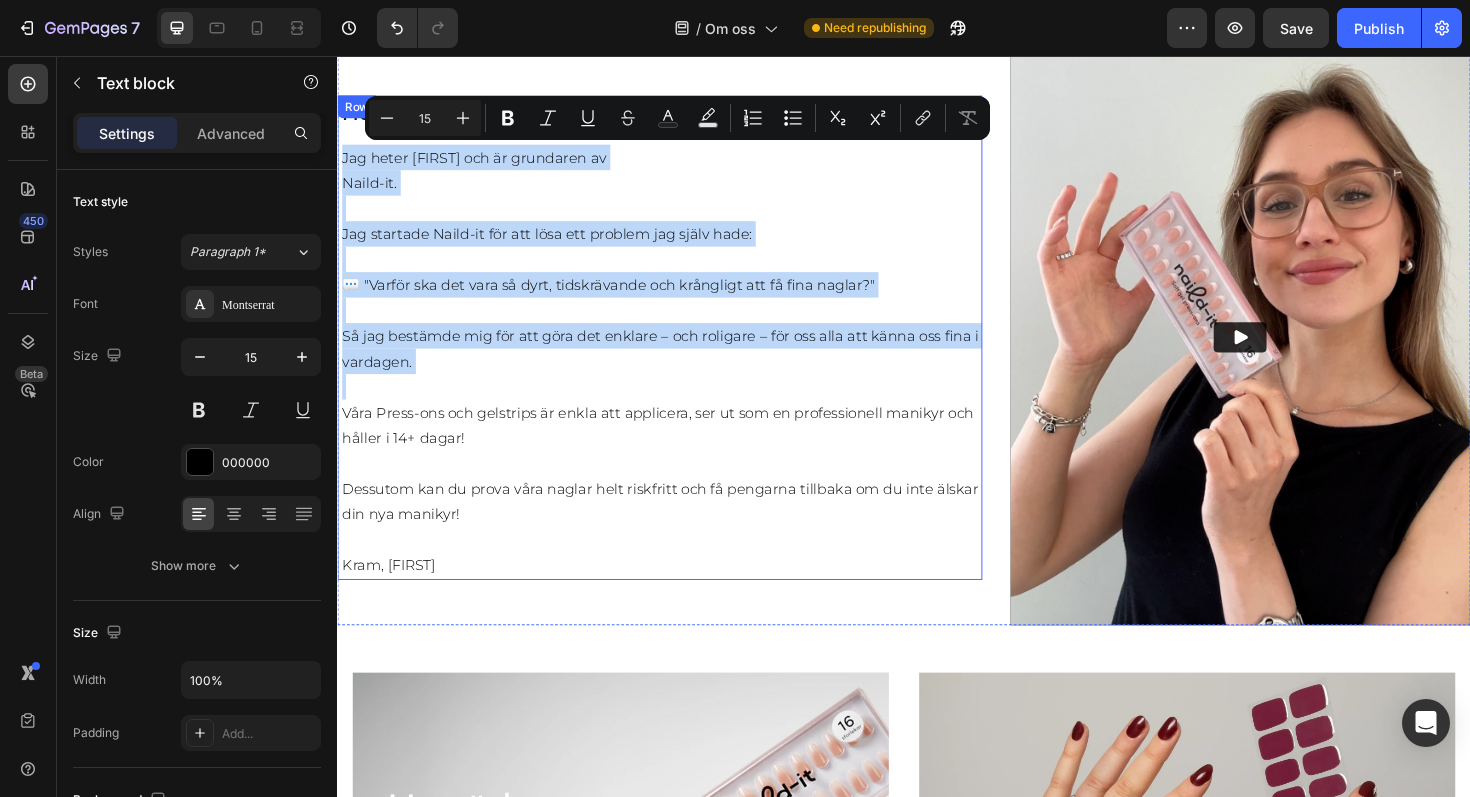 drag, startPoint x: 456, startPoint y: 397, endPoint x: 338, endPoint y: 165, distance: 260.28445 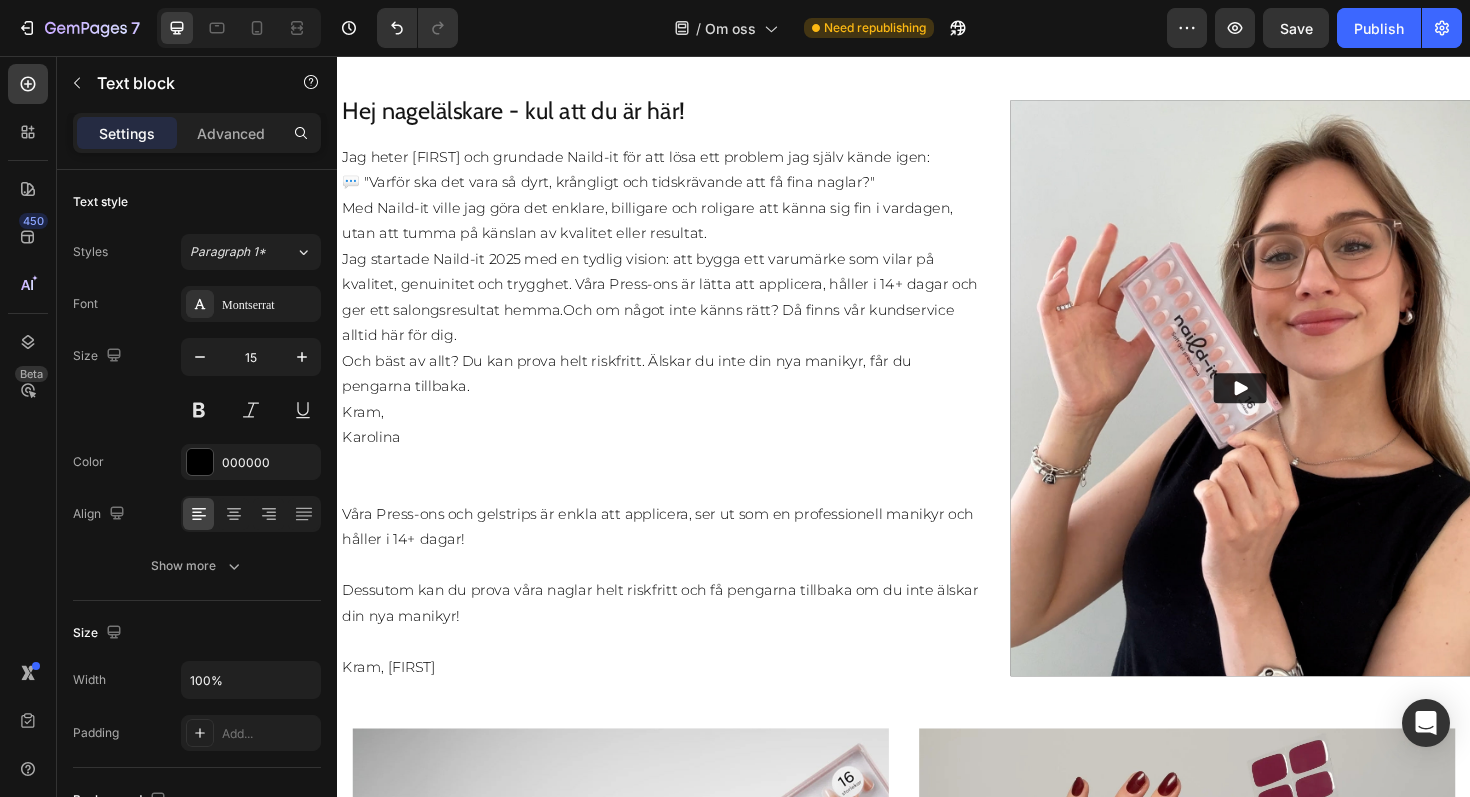 click on "Jag heter [FIRST] och grundade Naild-it för att lösa ett problem jag själv kände igen: 💬 "Varför ska det vara så dyrt, krångligt och tidskrävande att få fina naglar?"" at bounding box center [680, 176] 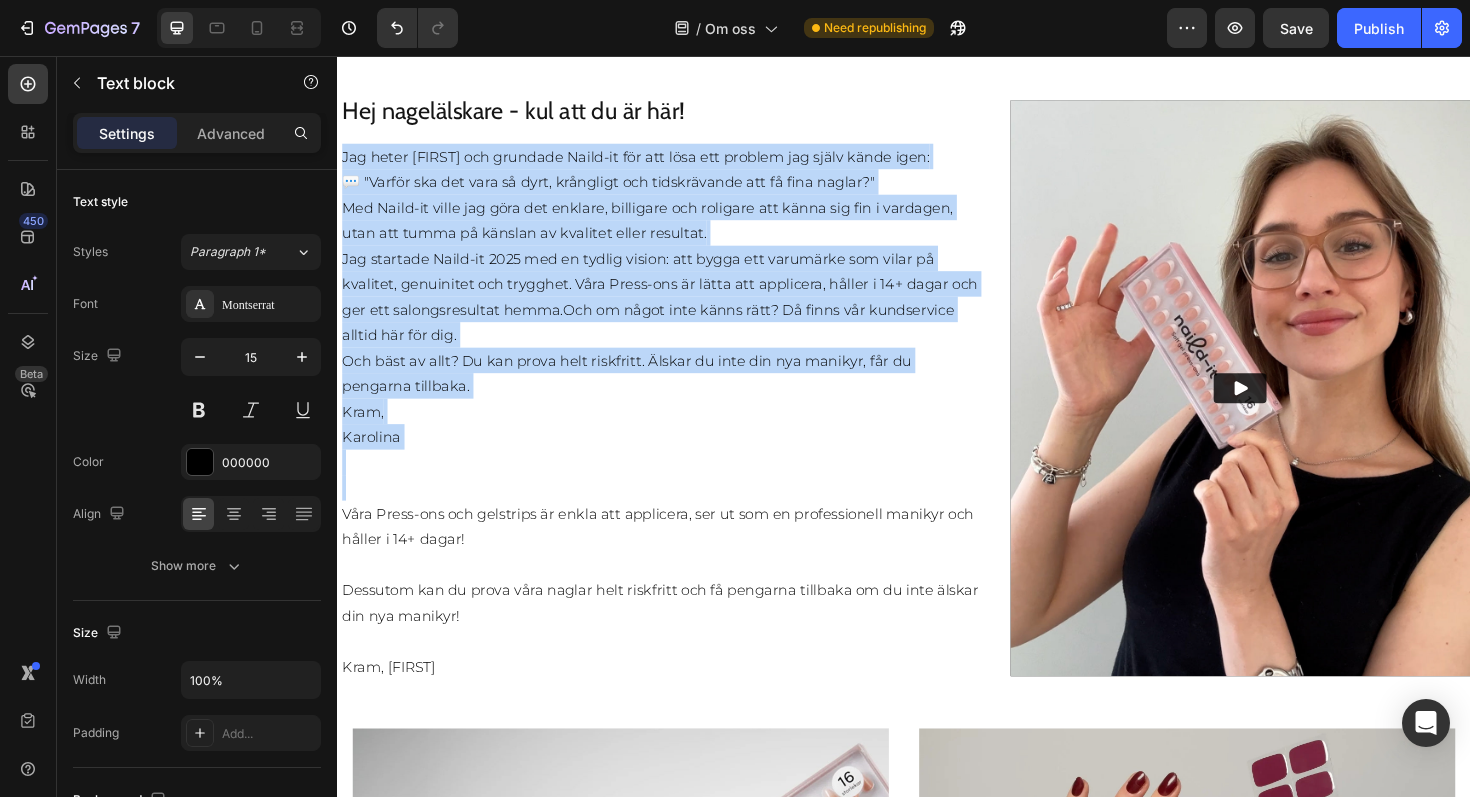 scroll, scrollTop: 541, scrollLeft: 0, axis: vertical 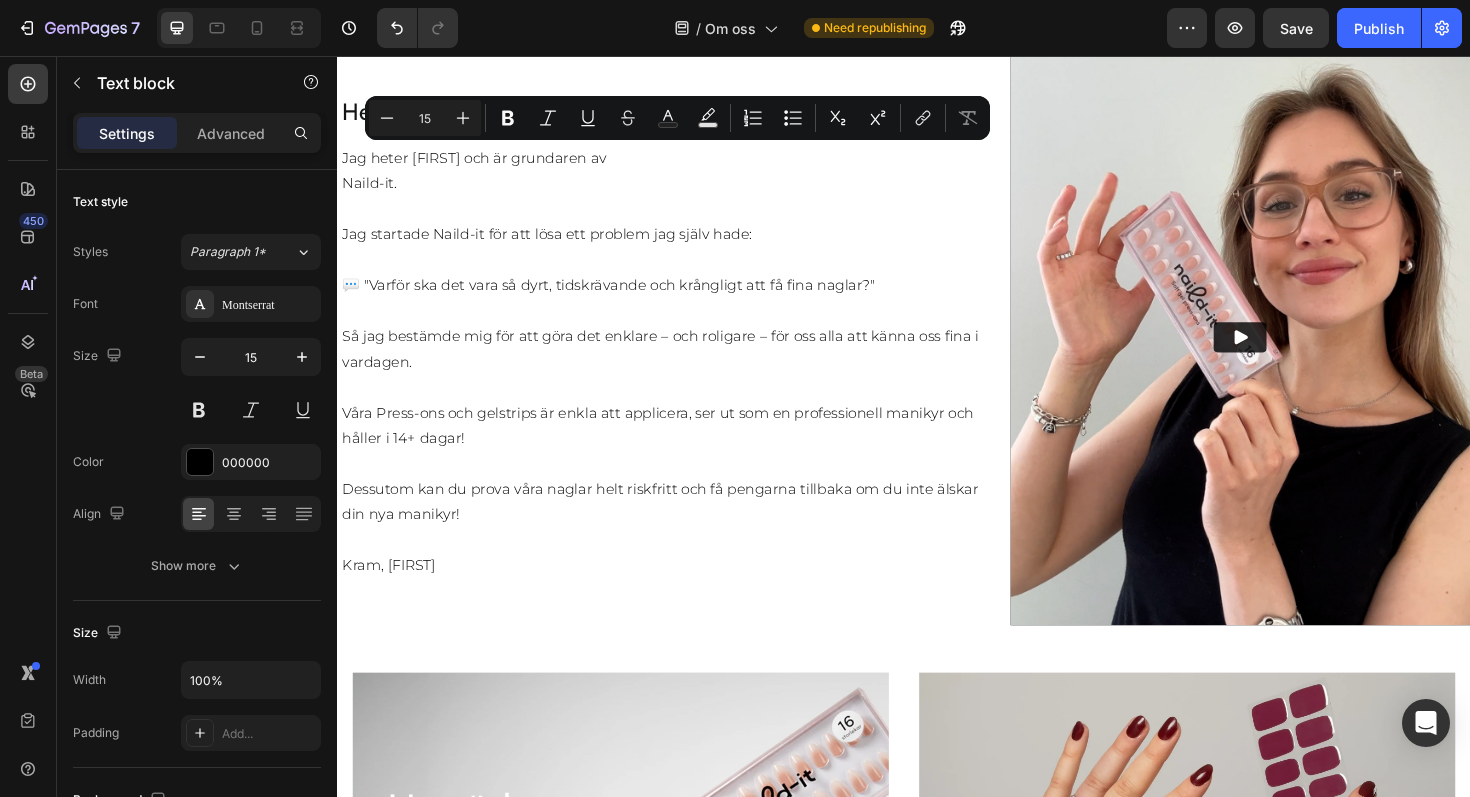 click on "Så jag bestämde mig för att göra det enklare – och roligare – för oss alla att känna oss fina i vardagen." at bounding box center [680, 366] 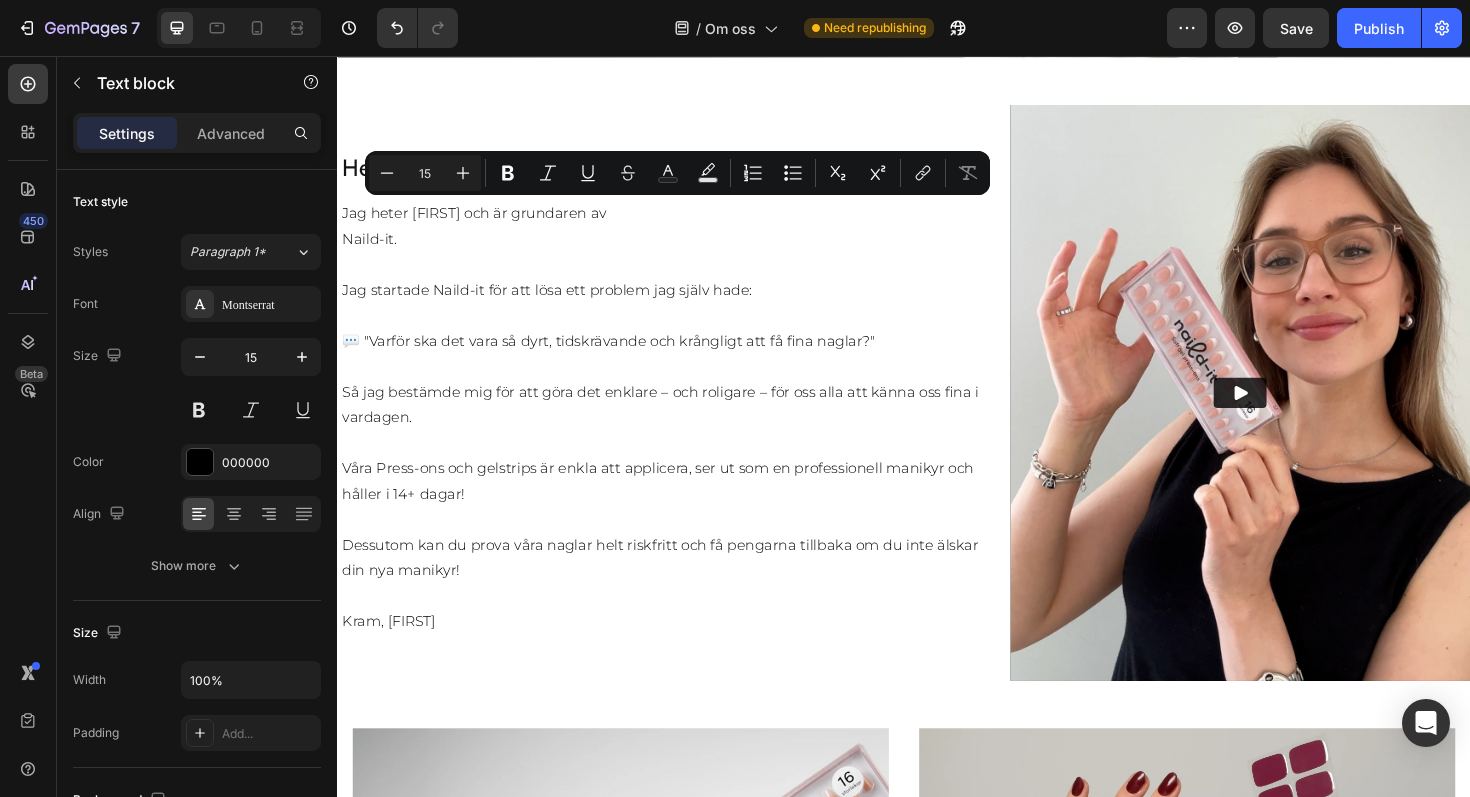 scroll, scrollTop: 483, scrollLeft: 0, axis: vertical 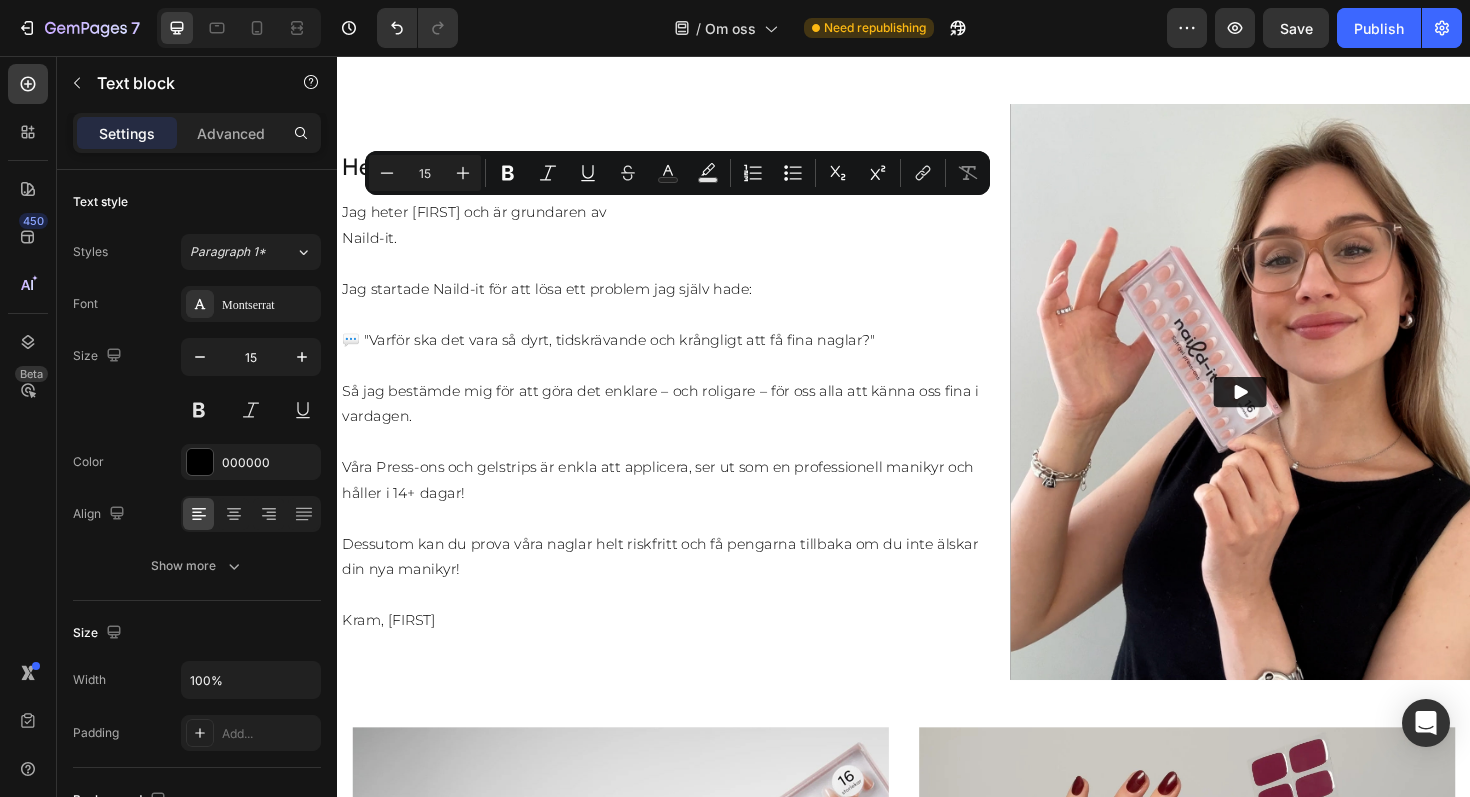 click on "💬 "Varför ska det vara så dyrt, tidskrävande och krångligt att få fina naglar?"" at bounding box center [680, 356] 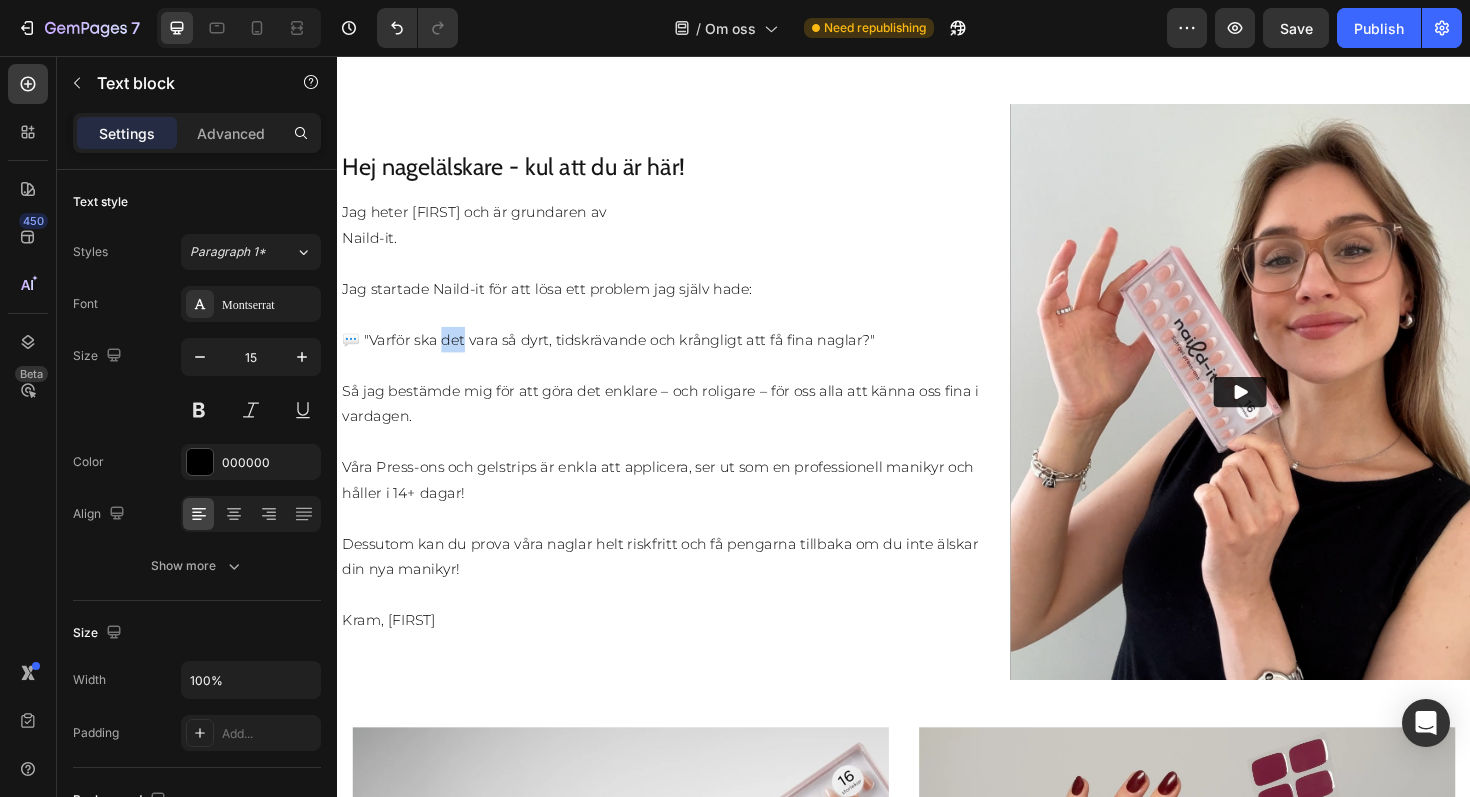 click on "💬 "Varför ska det vara så dyrt, tidskrävande och krångligt att få fina naglar?"" at bounding box center [680, 356] 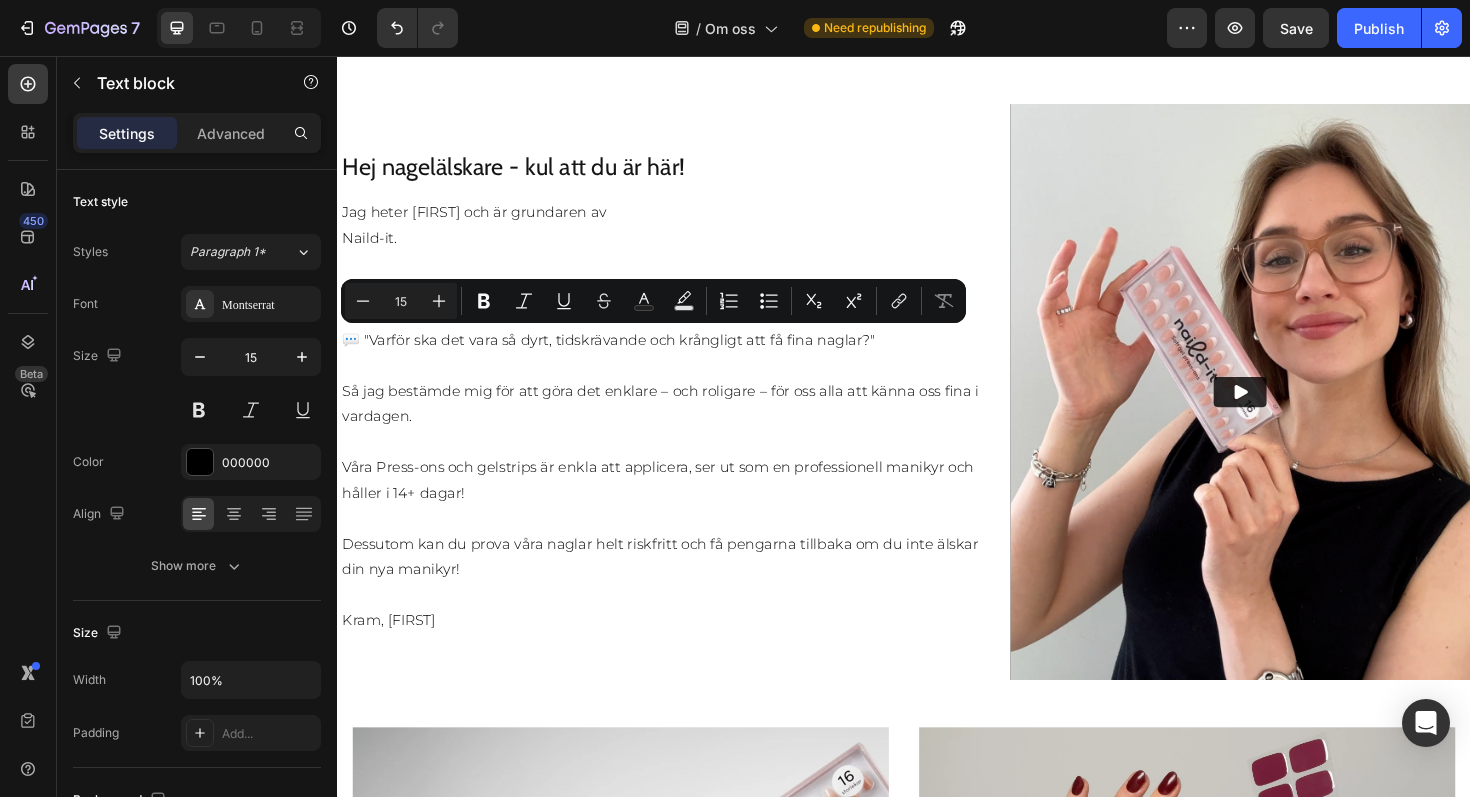 click on "Så jag bestämde mig för att göra det enklare – och roligare – för oss alla att känna oss fina i vardagen." at bounding box center [680, 424] 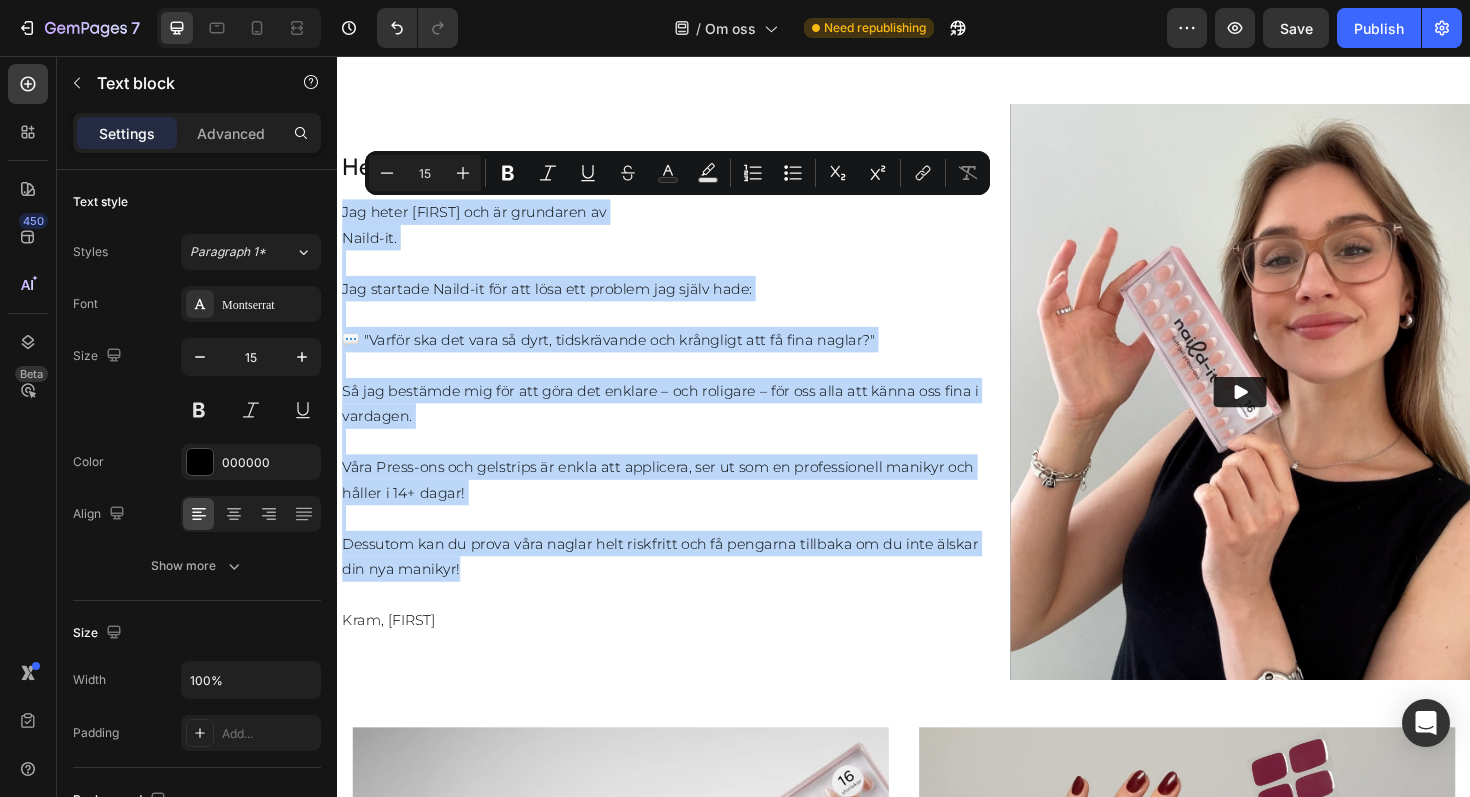 drag, startPoint x: 478, startPoint y: 602, endPoint x: 335, endPoint y: 231, distance: 397.60535 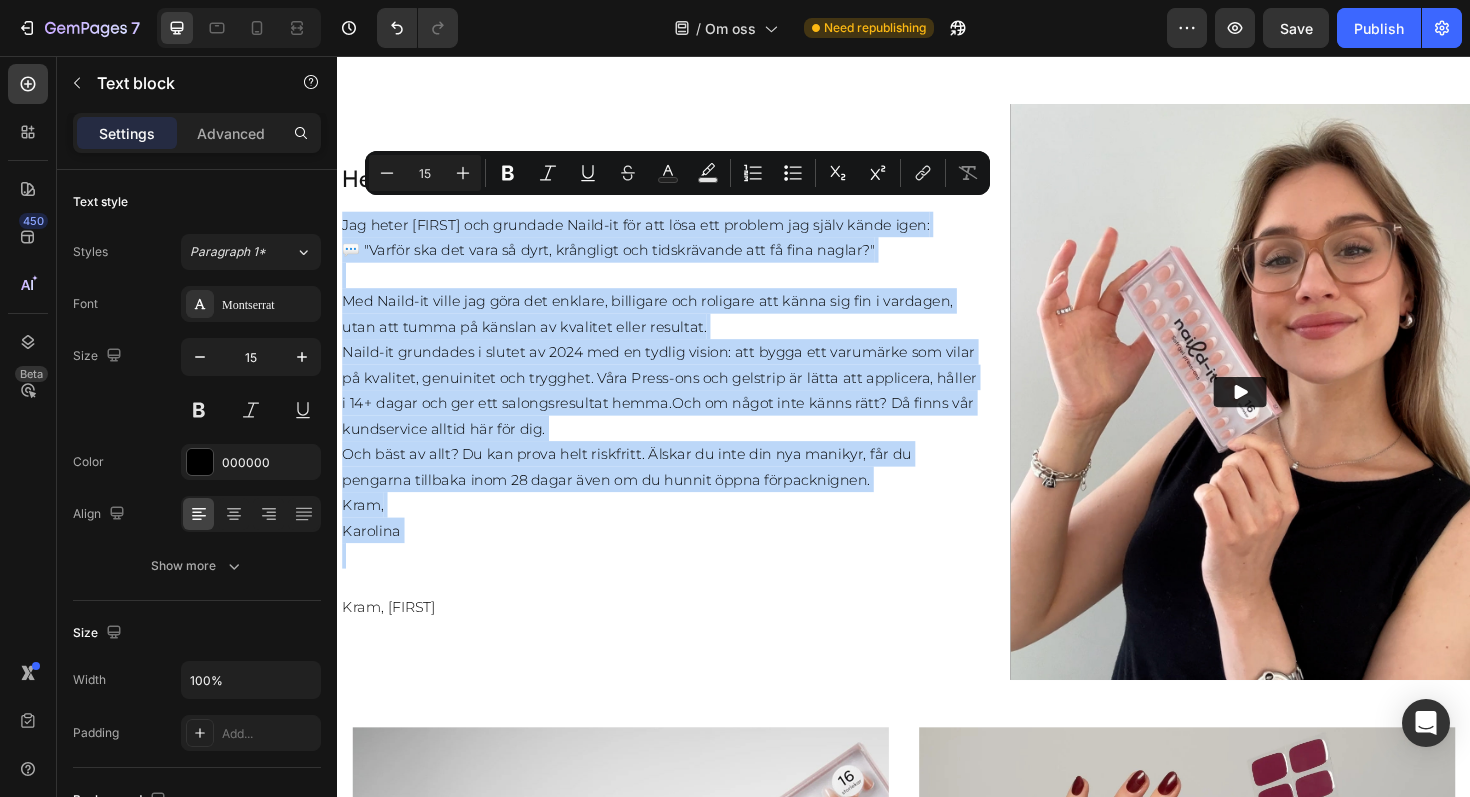 scroll, scrollTop: 496, scrollLeft: 0, axis: vertical 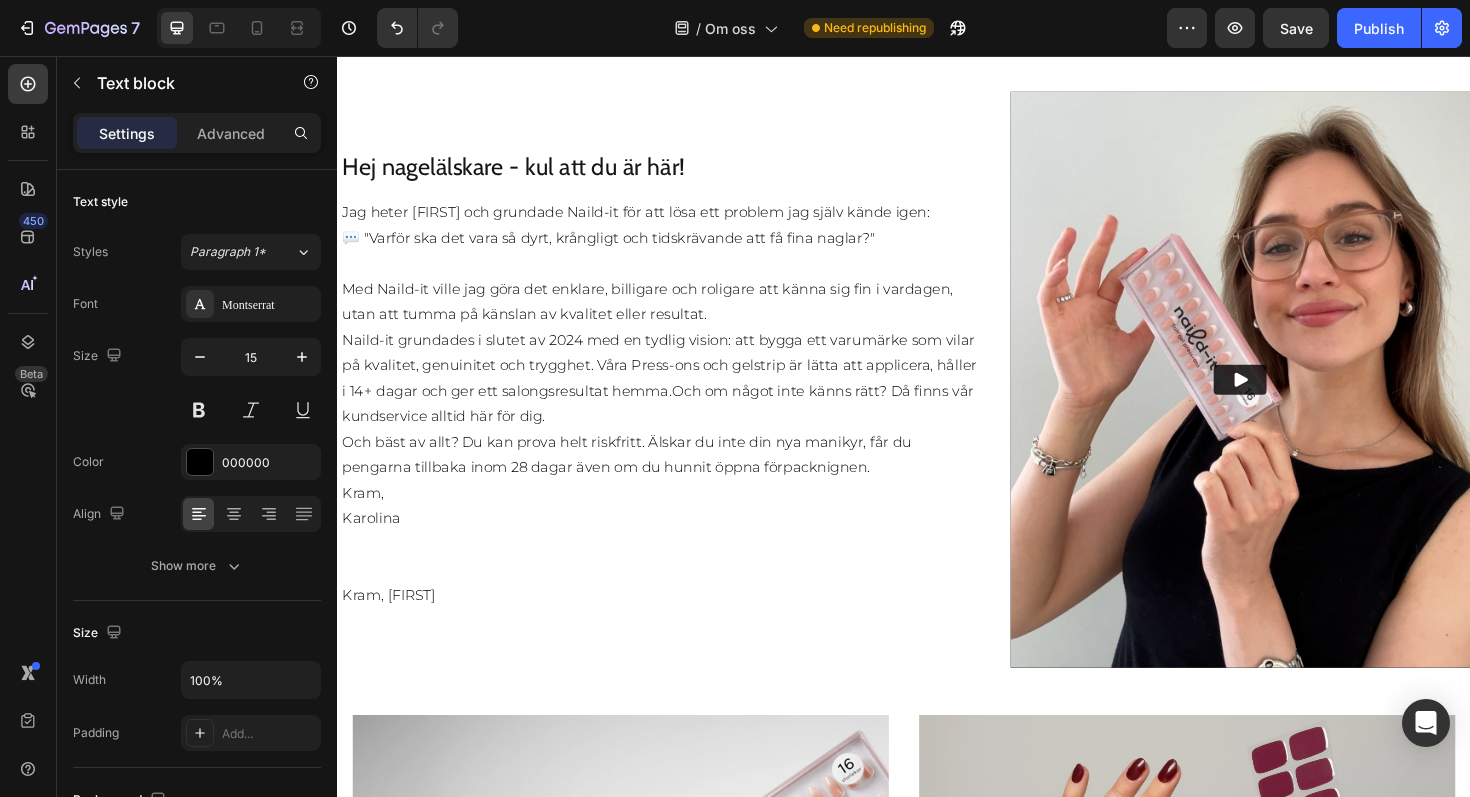 drag, startPoint x: 473, startPoint y: 637, endPoint x: 359, endPoint y: 607, distance: 117.881294 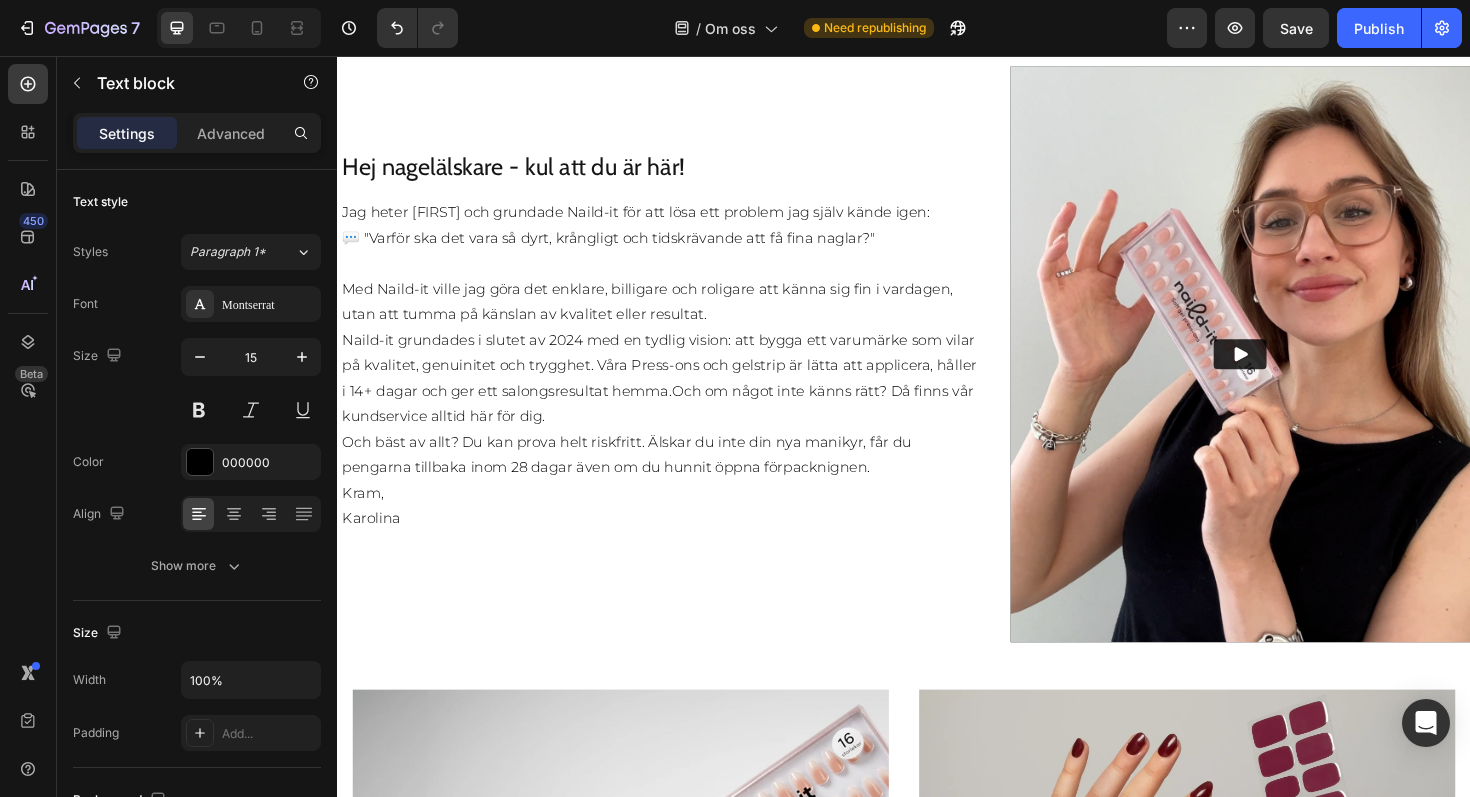 scroll, scrollTop: 537, scrollLeft: 0, axis: vertical 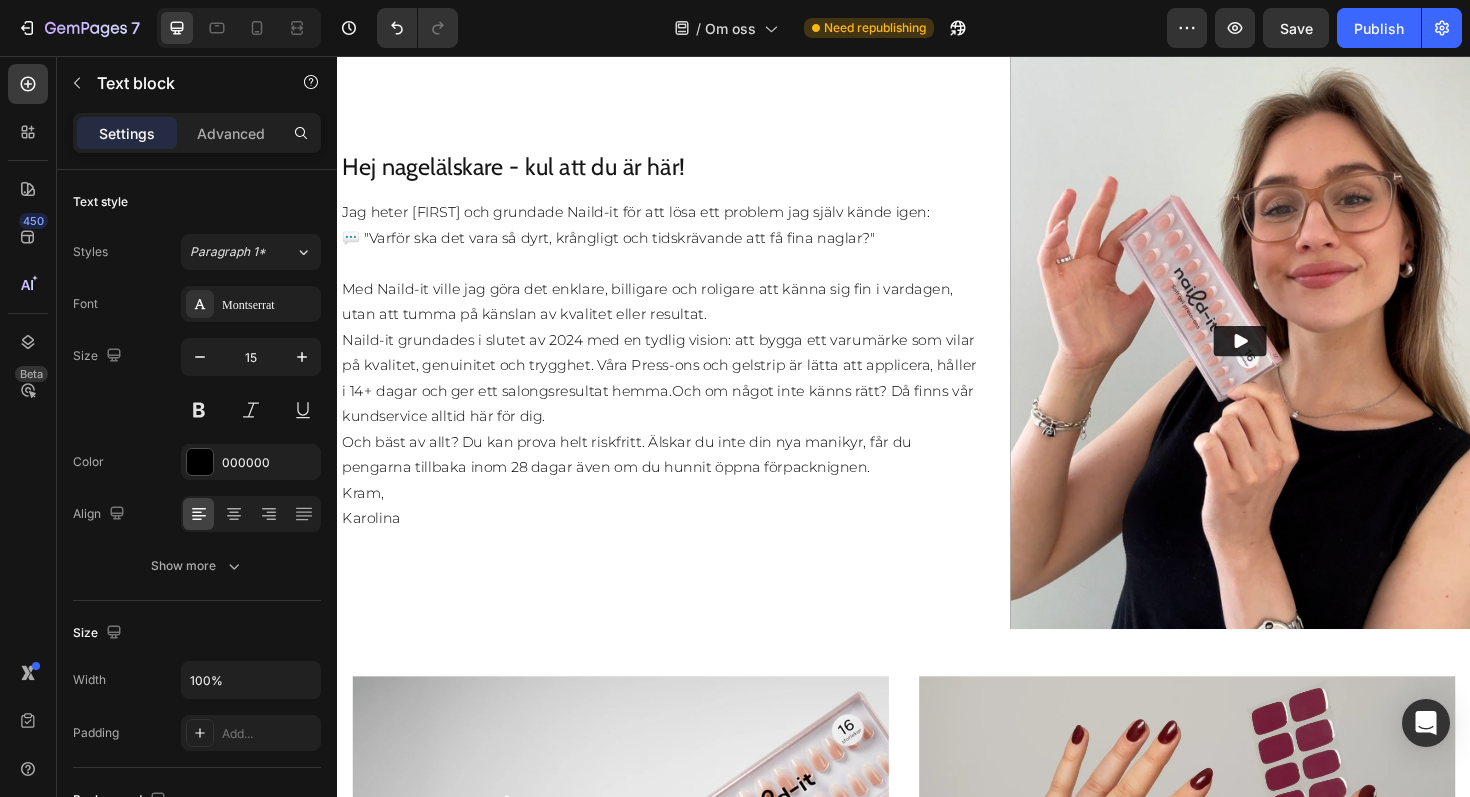 click on "Jag heter [FIRST] och grundade Naild-it för att lösa ett problem jag själv kände igen: 💬 "Varför ska det vara så dyrt, krångligt och tidskrävande att få fina naglar?" Med Naild-it ville jag göra det enklare, billigare och roligare att känna sig fin i vardagen, utan att tumma på känslan av kvalitet eller resultat. Naild-it grundades i slutet av 2024 med en tydlig vision: att bygga ett varumärke som vilar på kvalitet, genuinitet och trygghet. Våra Press-ons och gelstrip är lätta att applicera, håller i 14+ dagar och ger ett salongsresultat hemma.Och om något inte känns rätt? Då finns vår kundservice alltid här för dig." at bounding box center [680, 329] 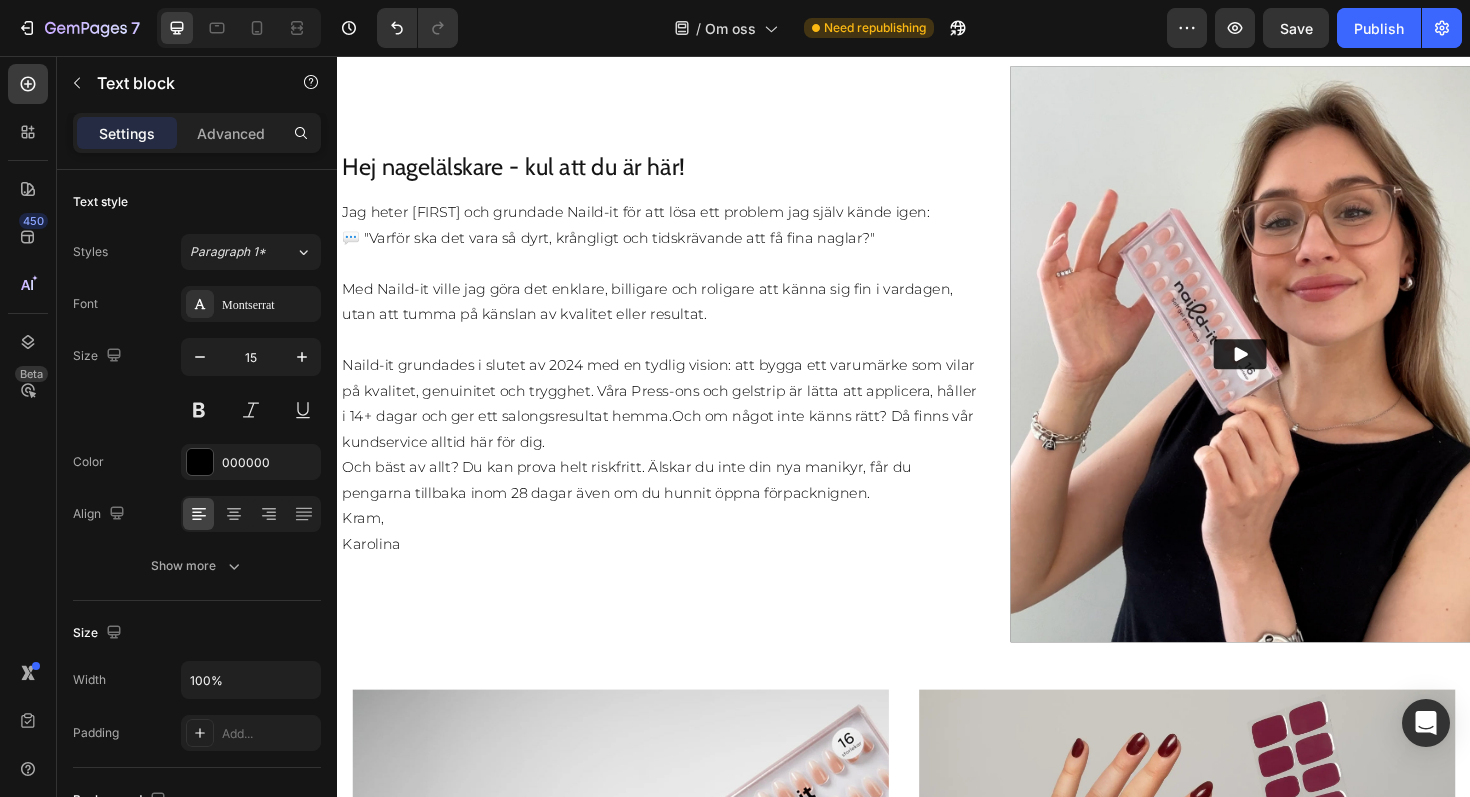 click on "⁠⁠⁠⁠⁠⁠⁠ Naild-it grundades i slutet av 2024 med en tydlig vision: att bygga ett varumärke som vilar på kvalitet, genuinitet och trygghet. Våra Press-ons och gelstrip är lätta att applicera, håller i 14+ dagar och ger ett salongsresultat hemma.Och om något inte känns rätt? Då finns vår kundservice alltid här för dig." at bounding box center (680, 410) 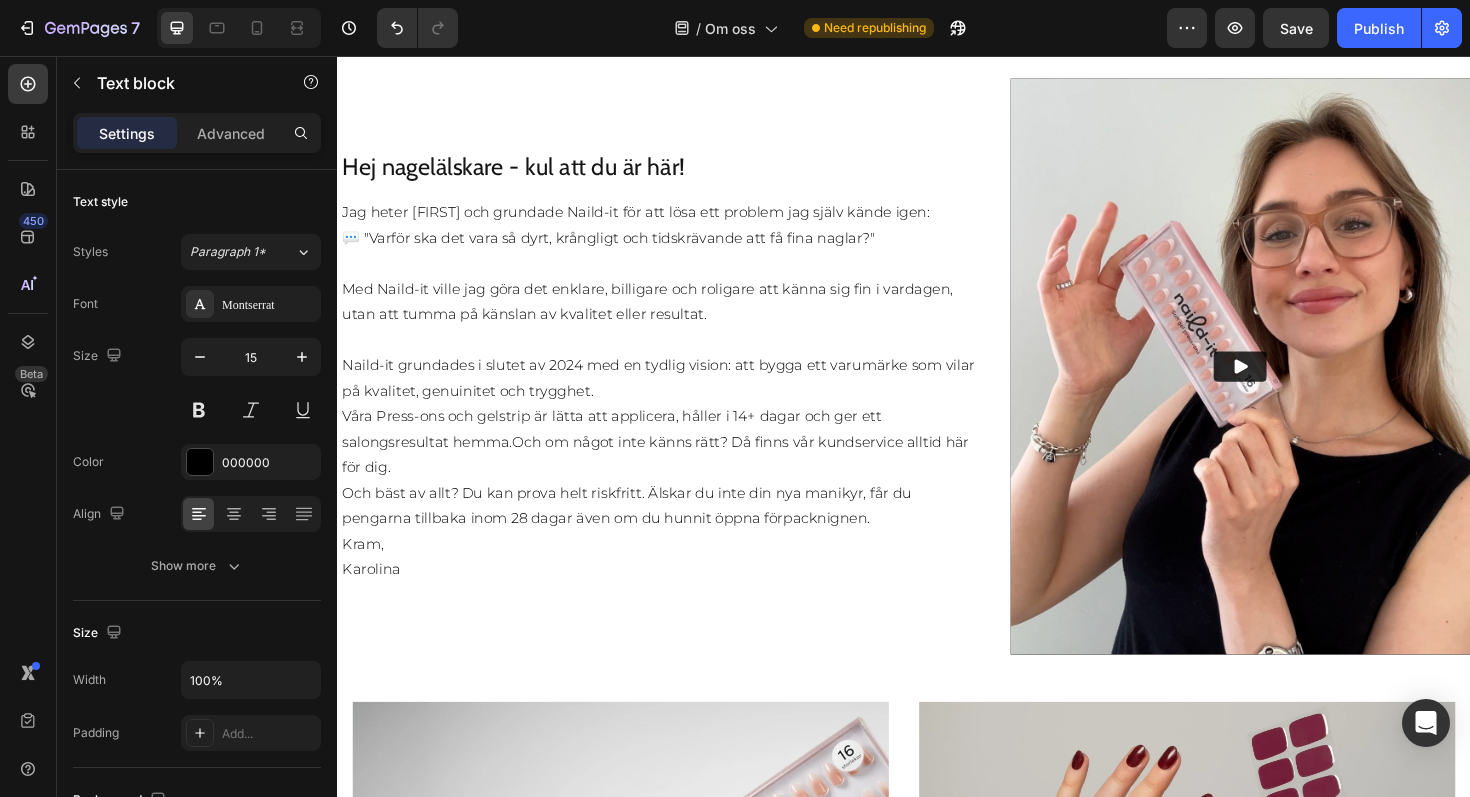 scroll, scrollTop: 496, scrollLeft: 0, axis: vertical 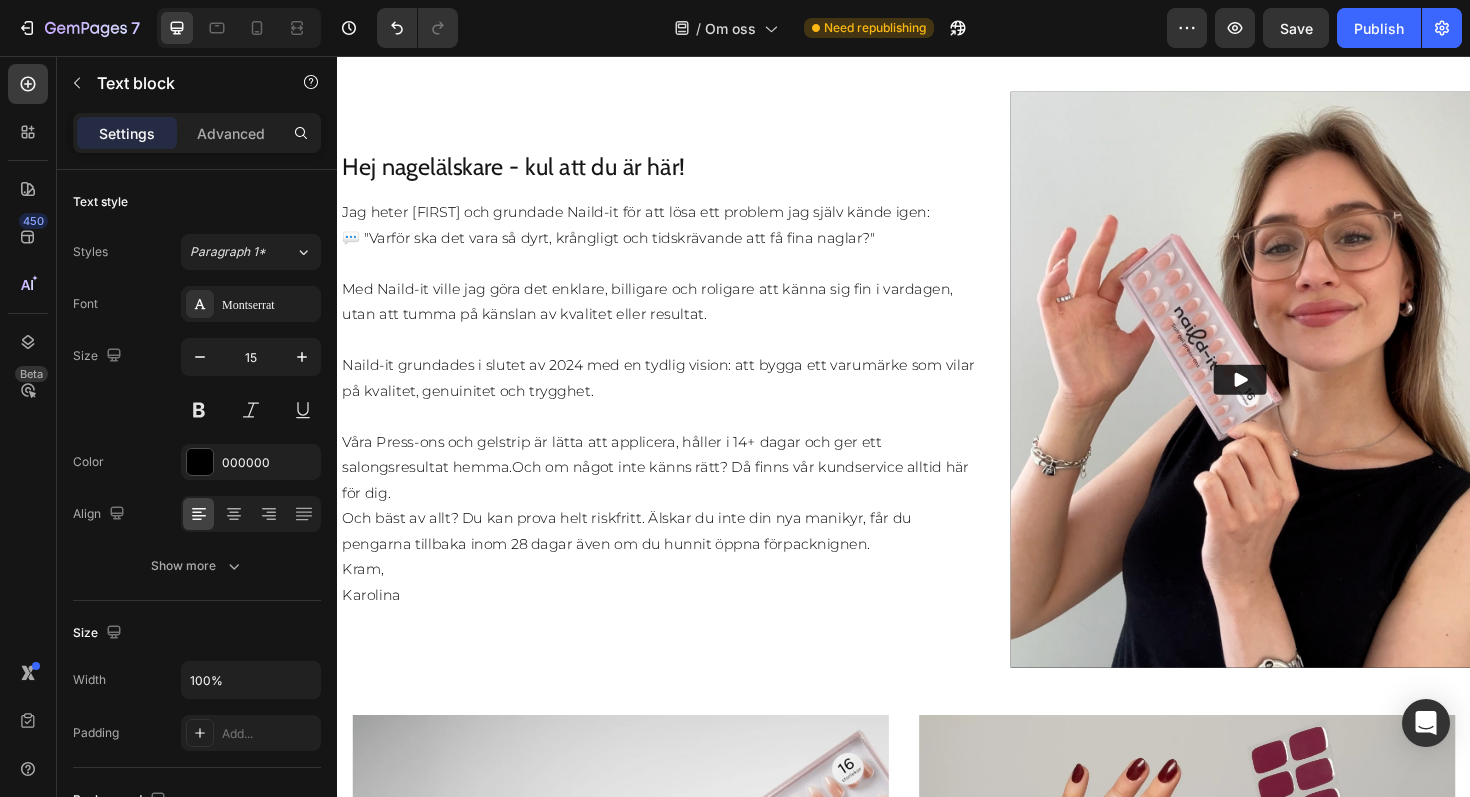 click on "Våra Press-ons och gelstrip är lätta att applicera, håller i 14+ dagar och ger ett salongsresultat hemma.Och om något inte känns rätt? Då finns vår kundservice alltid här för dig." at bounding box center [680, 491] 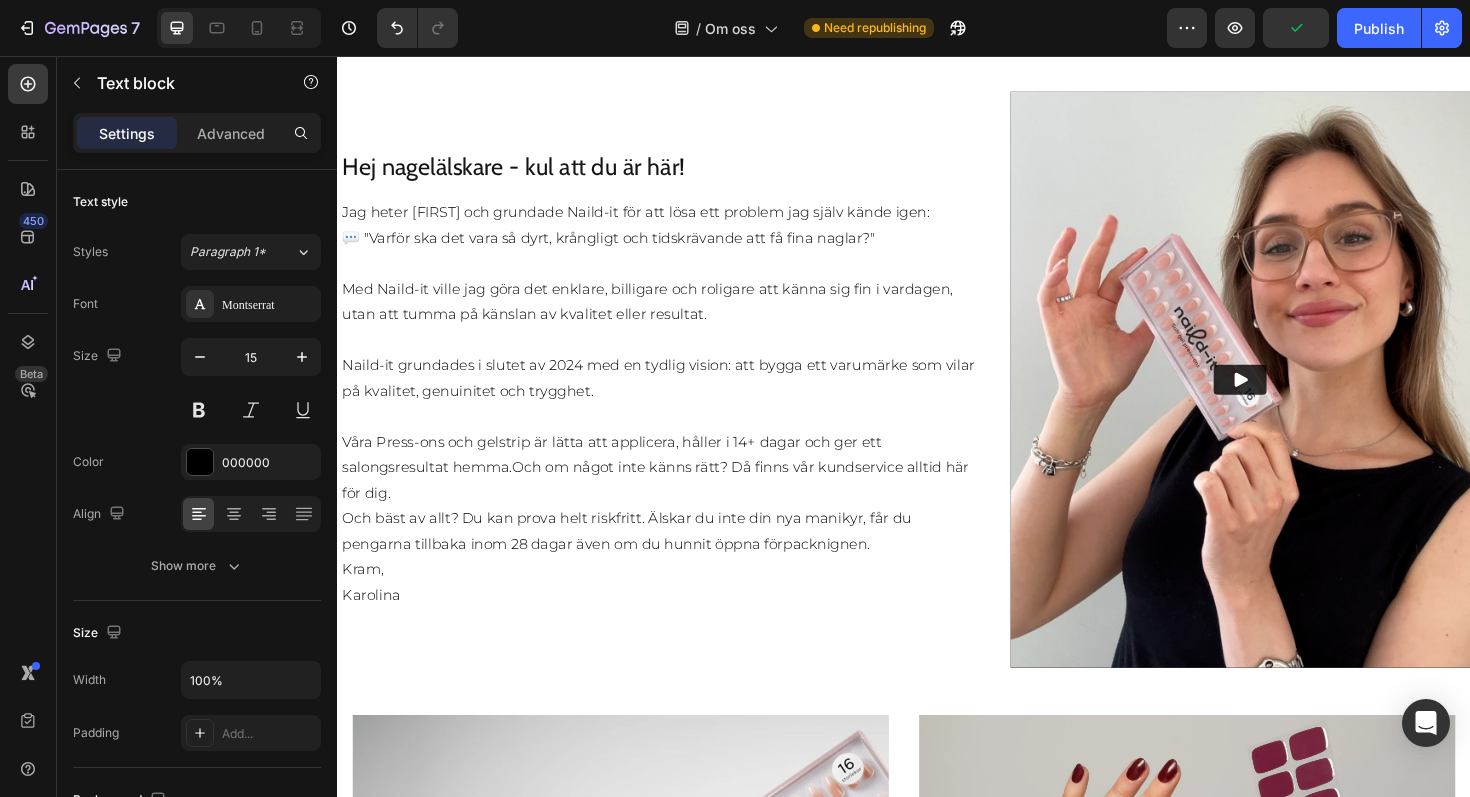 click on "Våra Press-ons och gelstrip är lätta att applicera, håller i 14+ dagar och ger ett salongsresultat hemma.Och om något inte känns rätt? Då finns vår kundservice alltid här för dig." at bounding box center (680, 491) 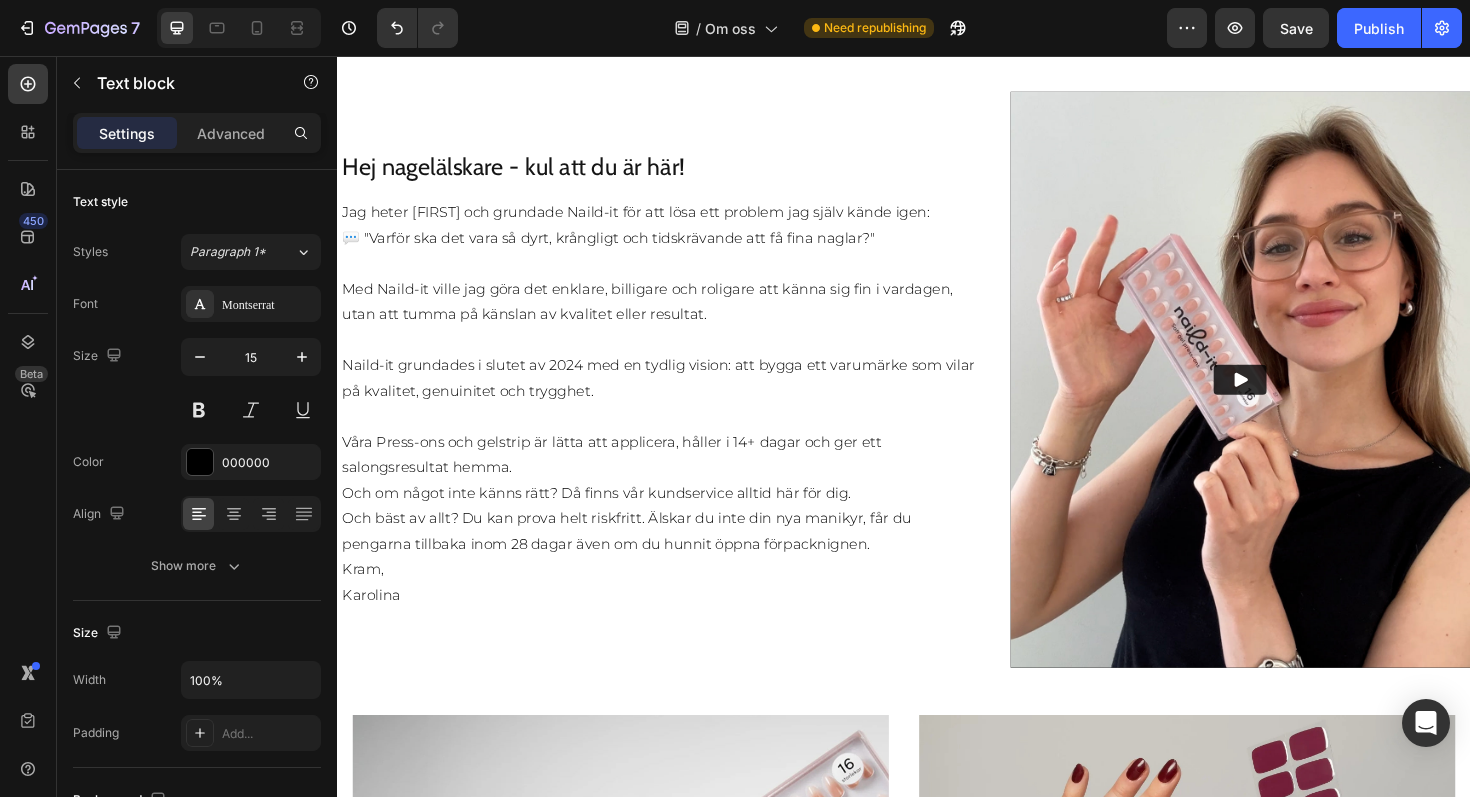 scroll, scrollTop: 483, scrollLeft: 0, axis: vertical 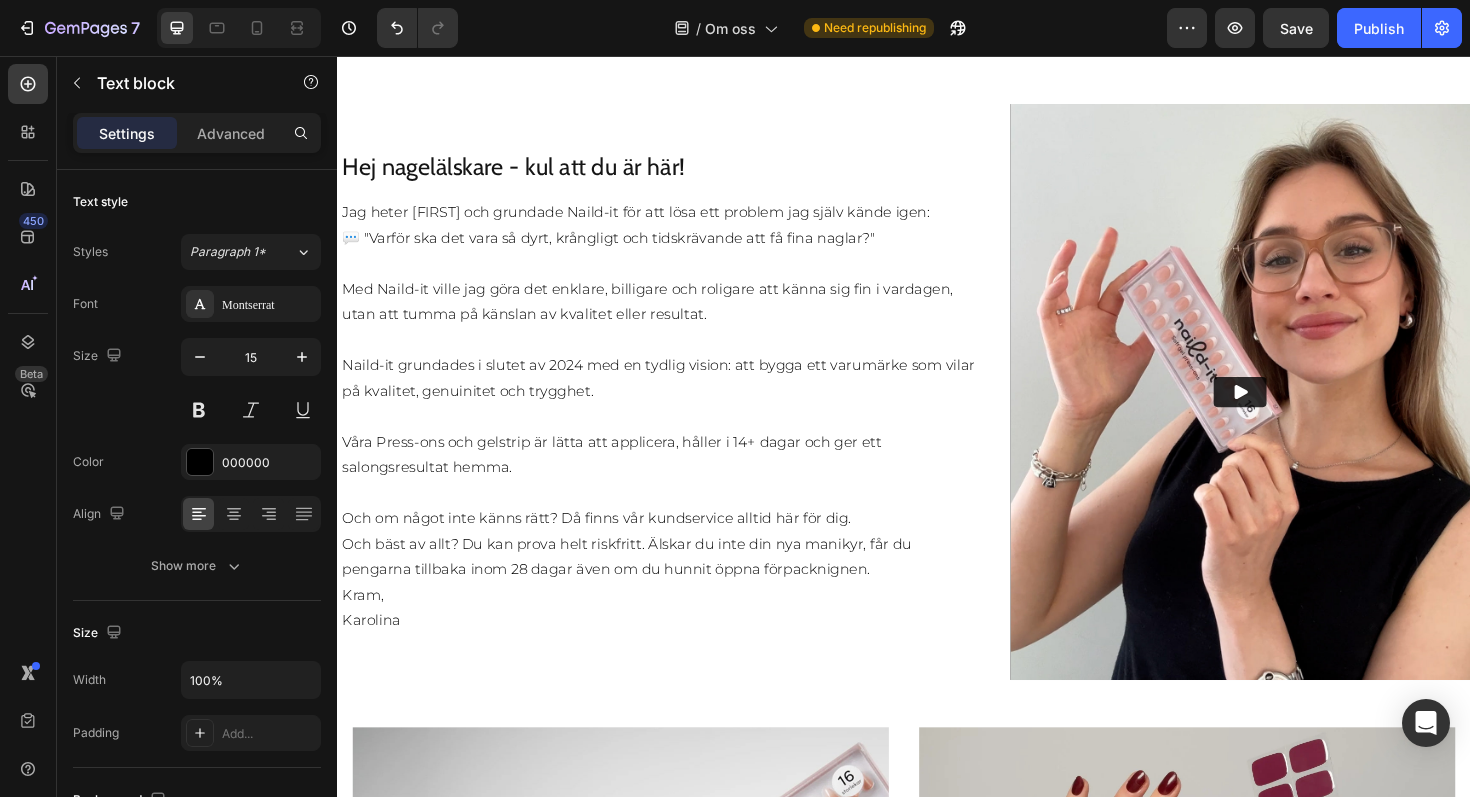 click on "Och om något inte känns rätt? Då finns vår kundservice alltid här för dig." at bounding box center [680, 545] 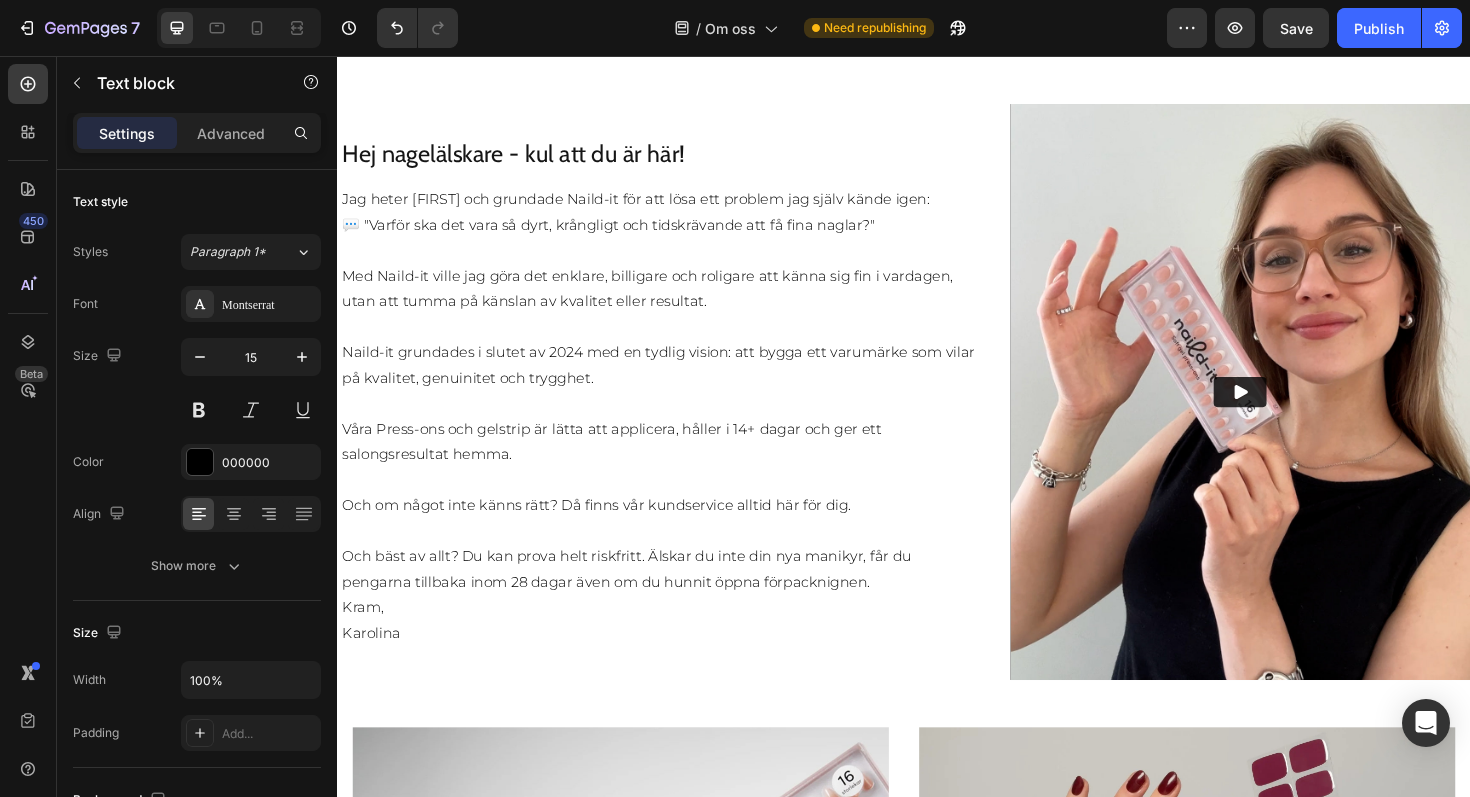 scroll, scrollTop: 469, scrollLeft: 0, axis: vertical 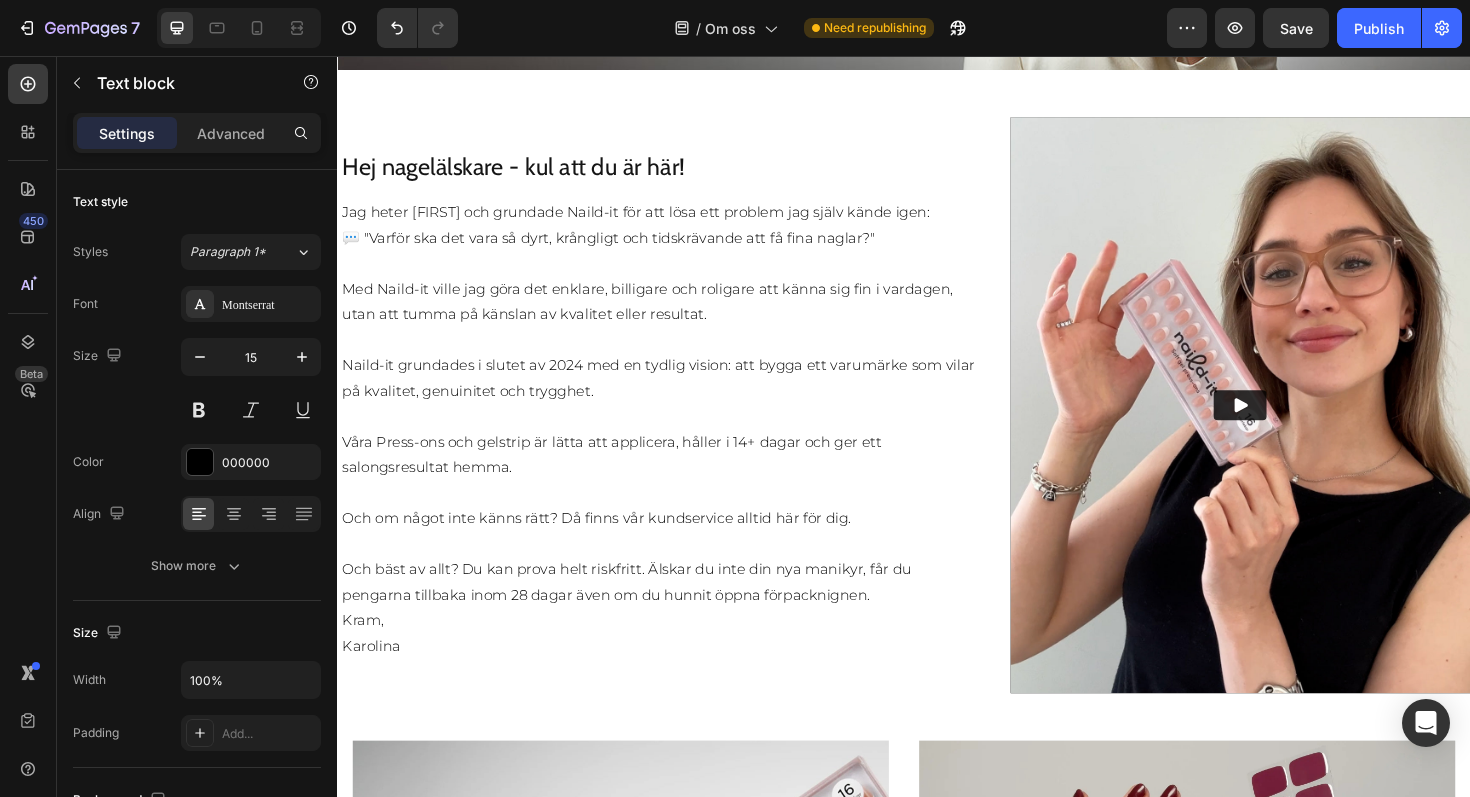 click on "Och bäst av allt? Du kan prova helt riskfritt. Älskar du inte din nya manikyr, får du pengarna tillbaka inom 28 dagar även om du hunnit öppna förpacknignen." at bounding box center [680, 613] 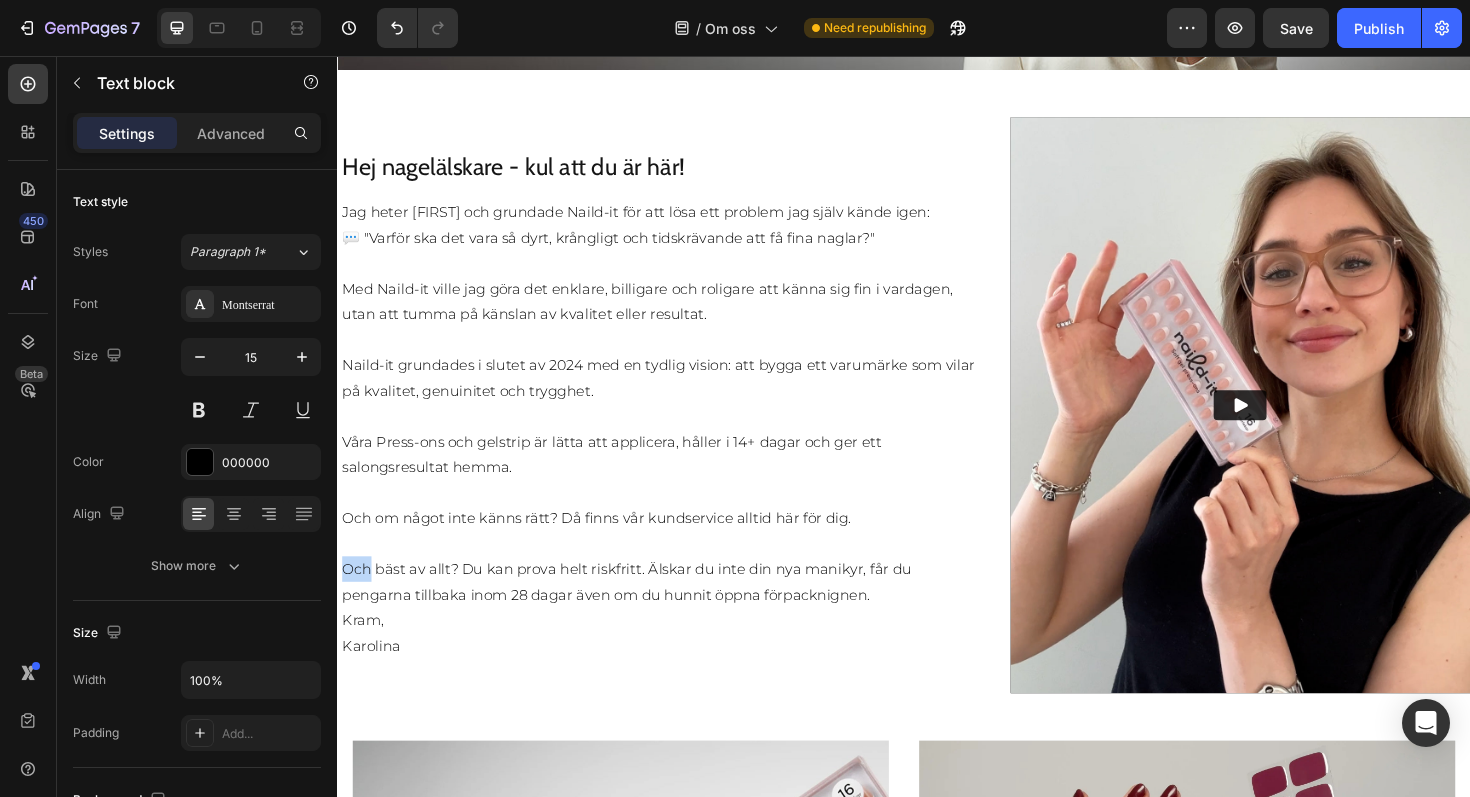 click on "Och bäst av allt? Du kan prova helt riskfritt. Älskar du inte din nya manikyr, får du pengarna tillbaka inom 28 dagar även om du hunnit öppna förpacknignen." at bounding box center [680, 613] 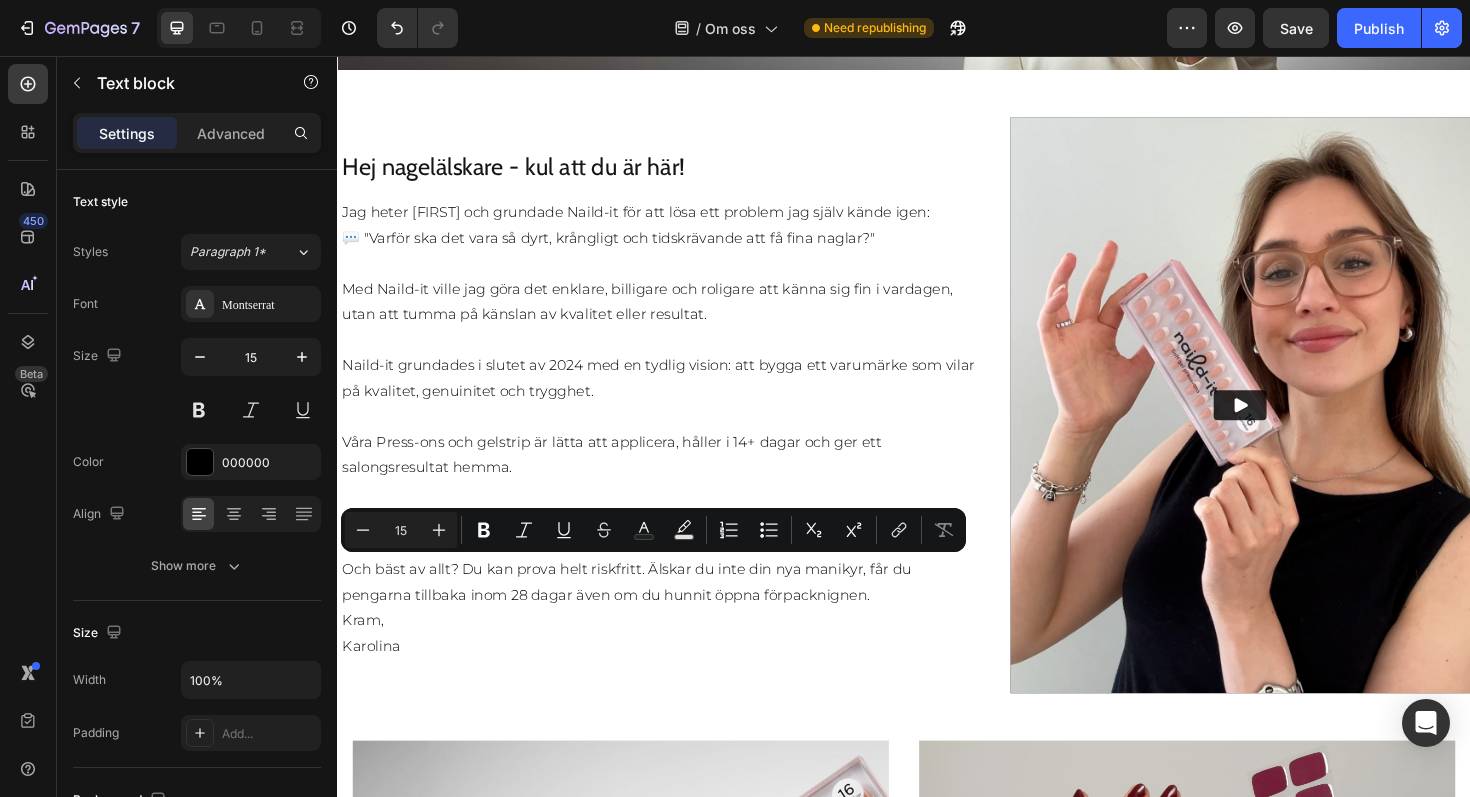 click on "Och bäst av allt? Du kan prova helt riskfritt. Älskar du inte din nya manikyr, får du pengarna tillbaka inom 28 dagar även om du hunnit öppna förpacknignen." at bounding box center [680, 613] 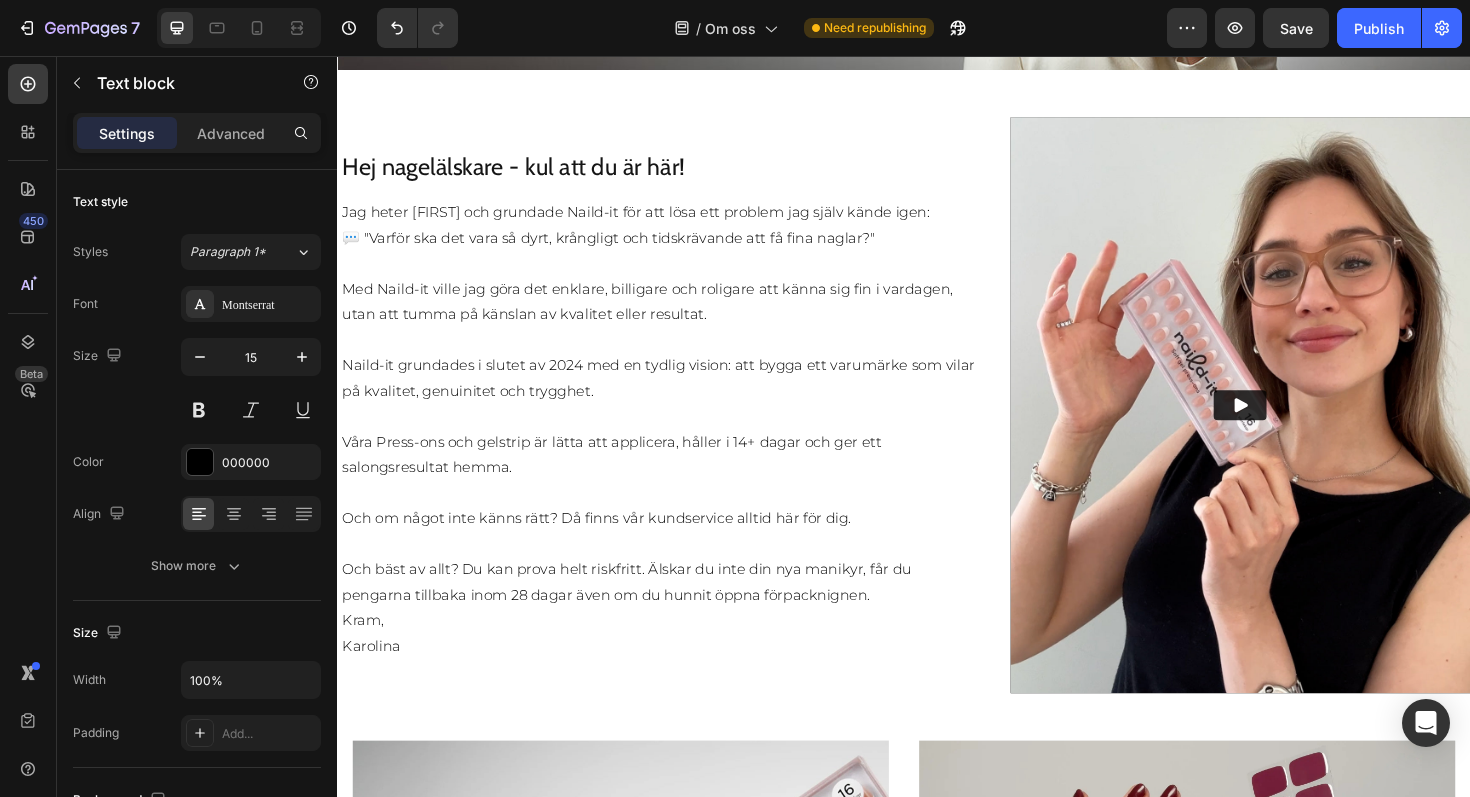 scroll, scrollTop: 505, scrollLeft: 0, axis: vertical 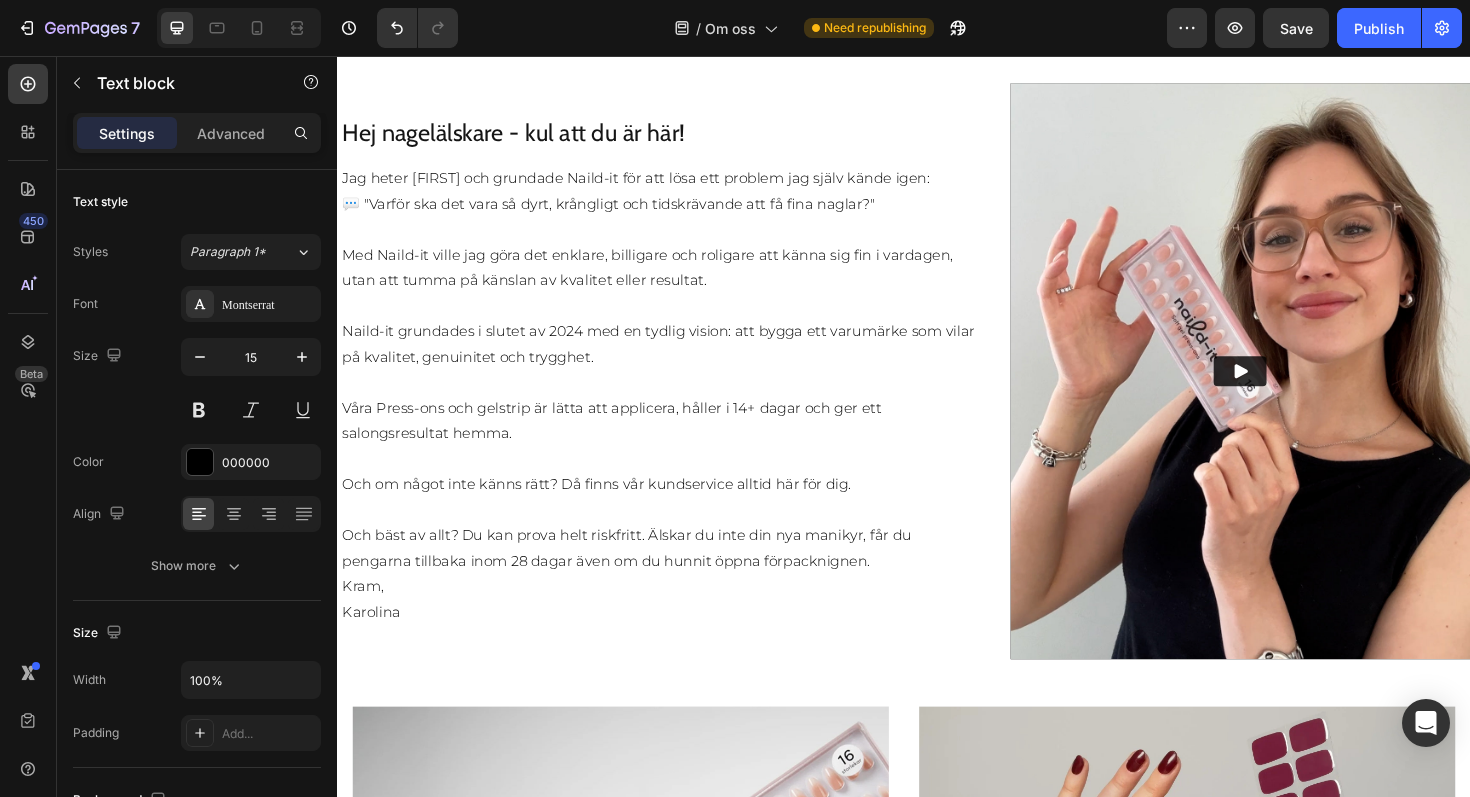 click on "Och bäst av allt? Du kan prova helt riskfritt. Älskar du inte din nya manikyr, får du pengarna tillbaka inom 28 dagar även om du hunnit öppna förpacknignen." at bounding box center [680, 577] 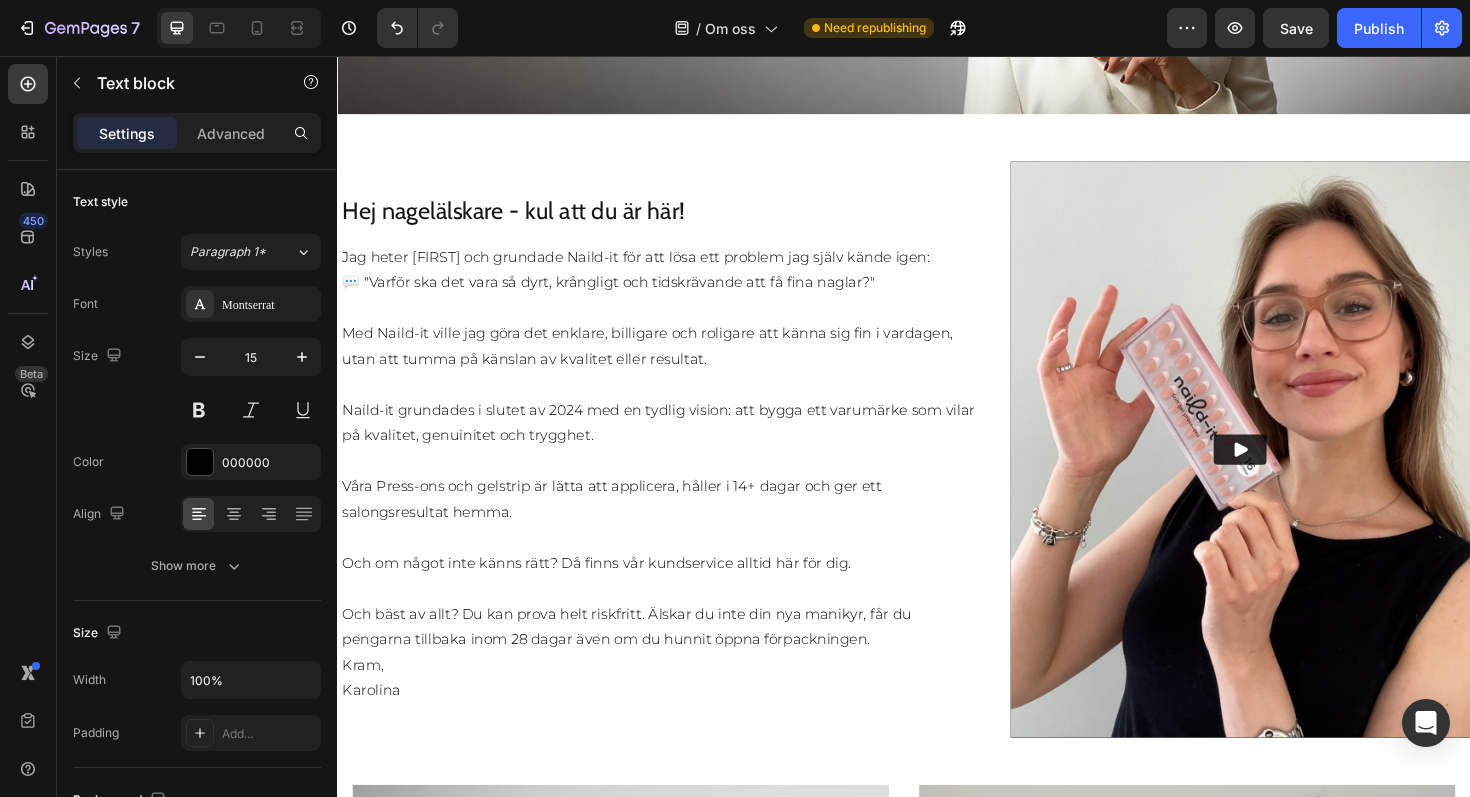 scroll, scrollTop: 430, scrollLeft: 0, axis: vertical 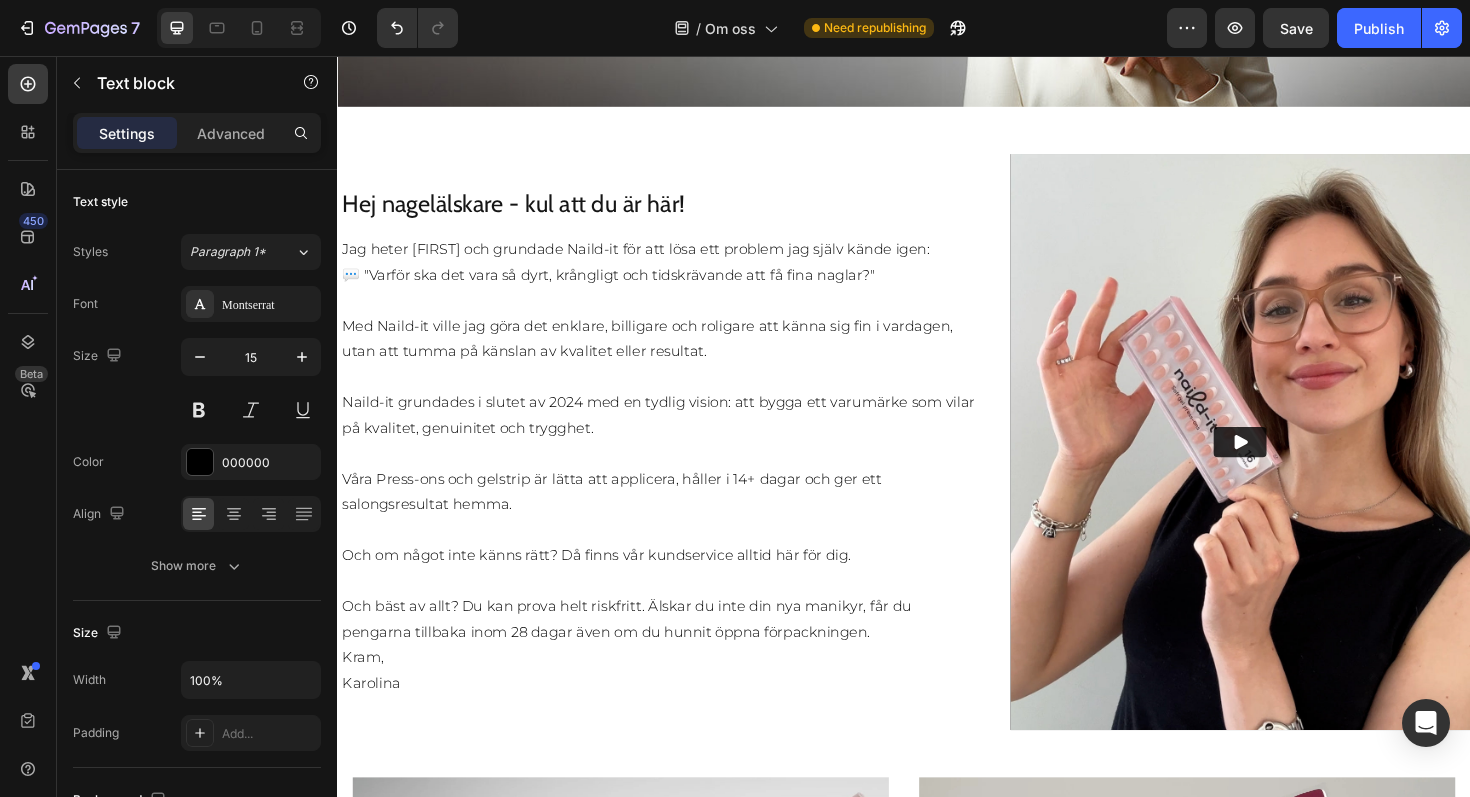 click on "Jag heter [FIRST] och grundade Naild-it för att lösa ett problem jag själv kände igen: 💬 "Varför ska det vara så dyrt, krångligt och tidskrävande att få fina naglar?" Med Naild-it ville jag göra det enklare, billigare och roligare att känna sig fin i vardagen, utan att tumma på känslan av kvalitet eller resultat." at bounding box center [680, 314] 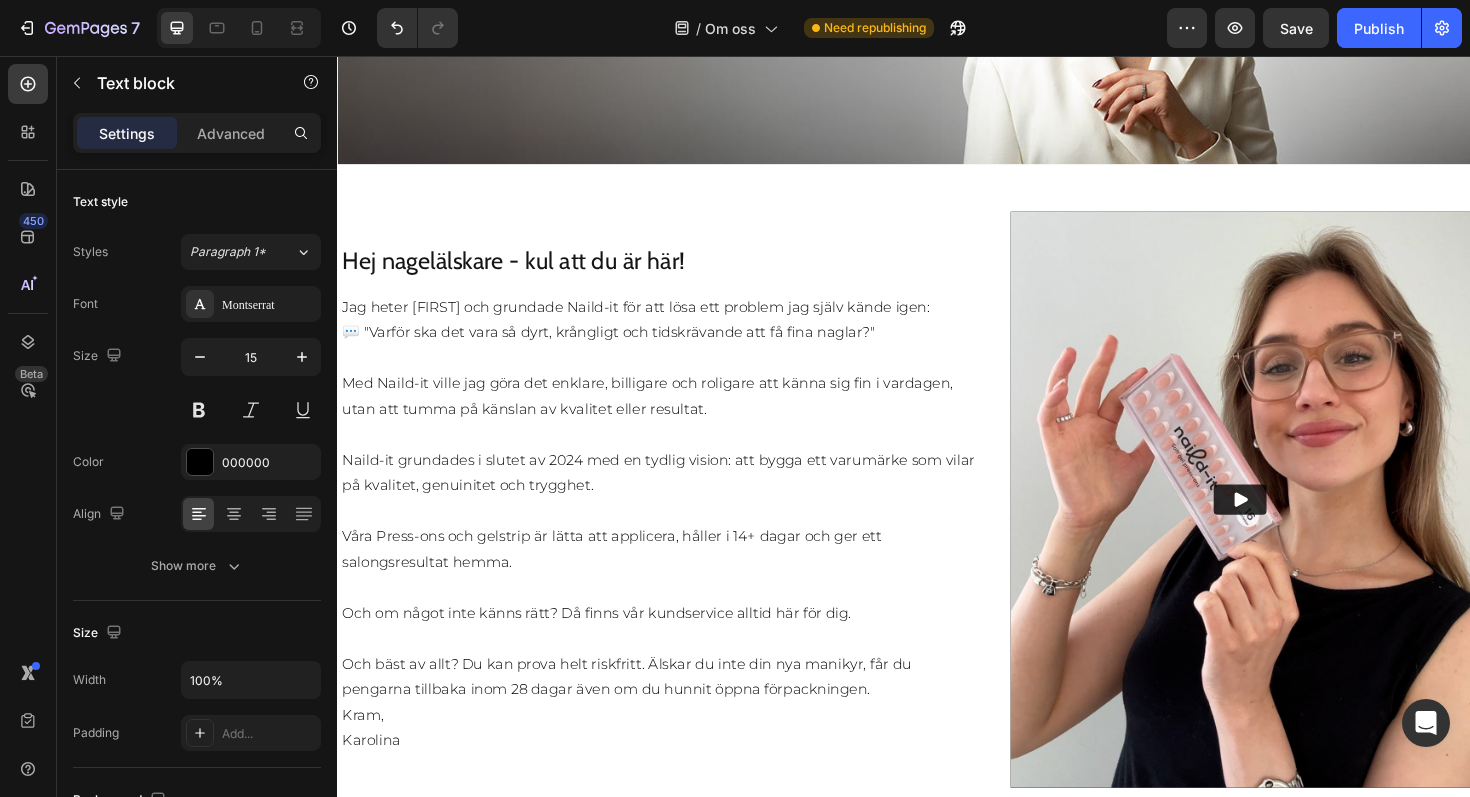scroll, scrollTop: 410, scrollLeft: 0, axis: vertical 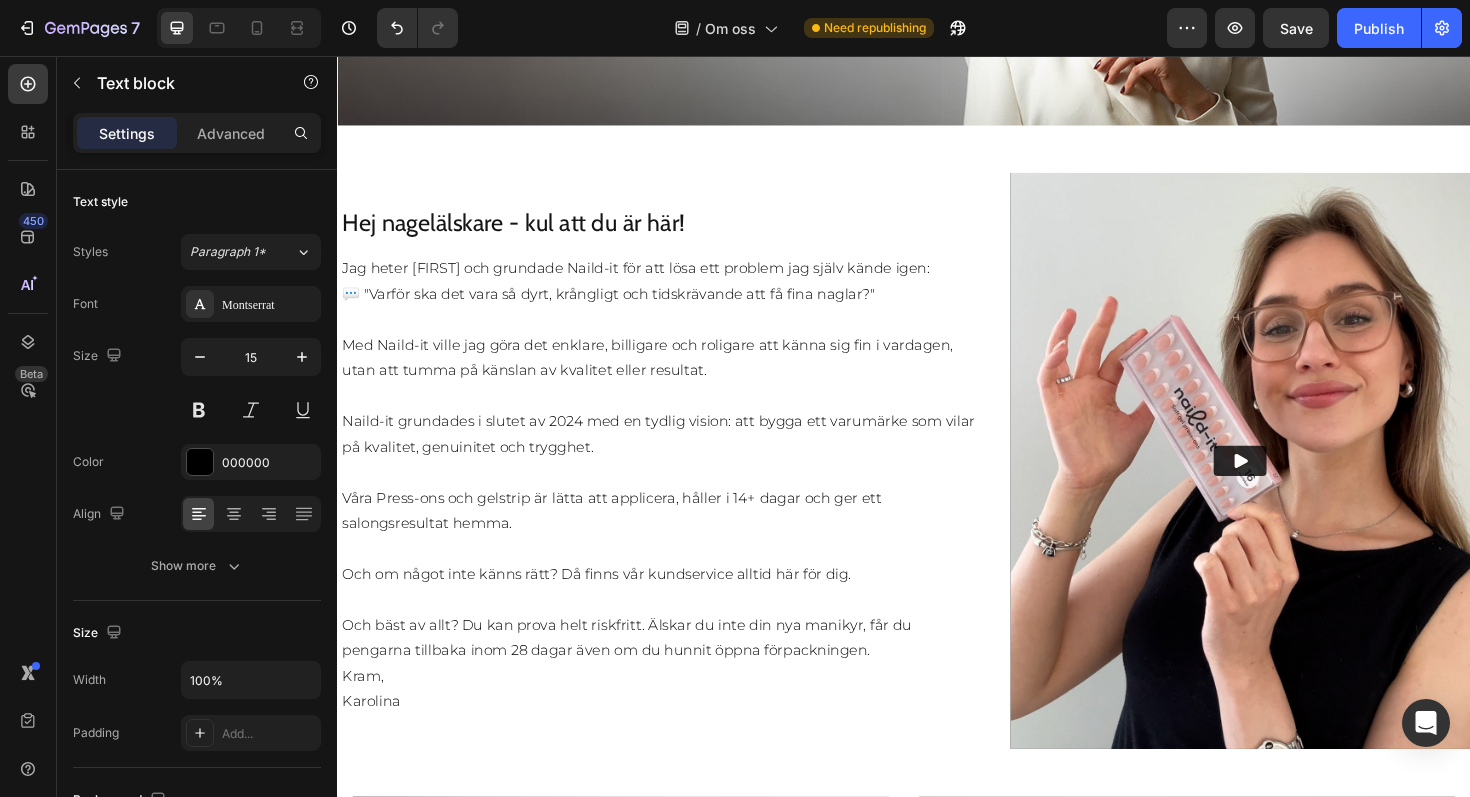 click on "Jag heter [FIRST] och grundade Naild-it för att lösa ett problem jag själv kände igen: 💬 "Varför ska det vara så dyrt, krångligt och tidskrävande att få fina naglar?" Med Naild-it ville jag göra det enklare, billigare och roligare att känna sig fin i vardagen, utan att tumma på känslan av kvalitet eller resultat." at bounding box center (680, 334) 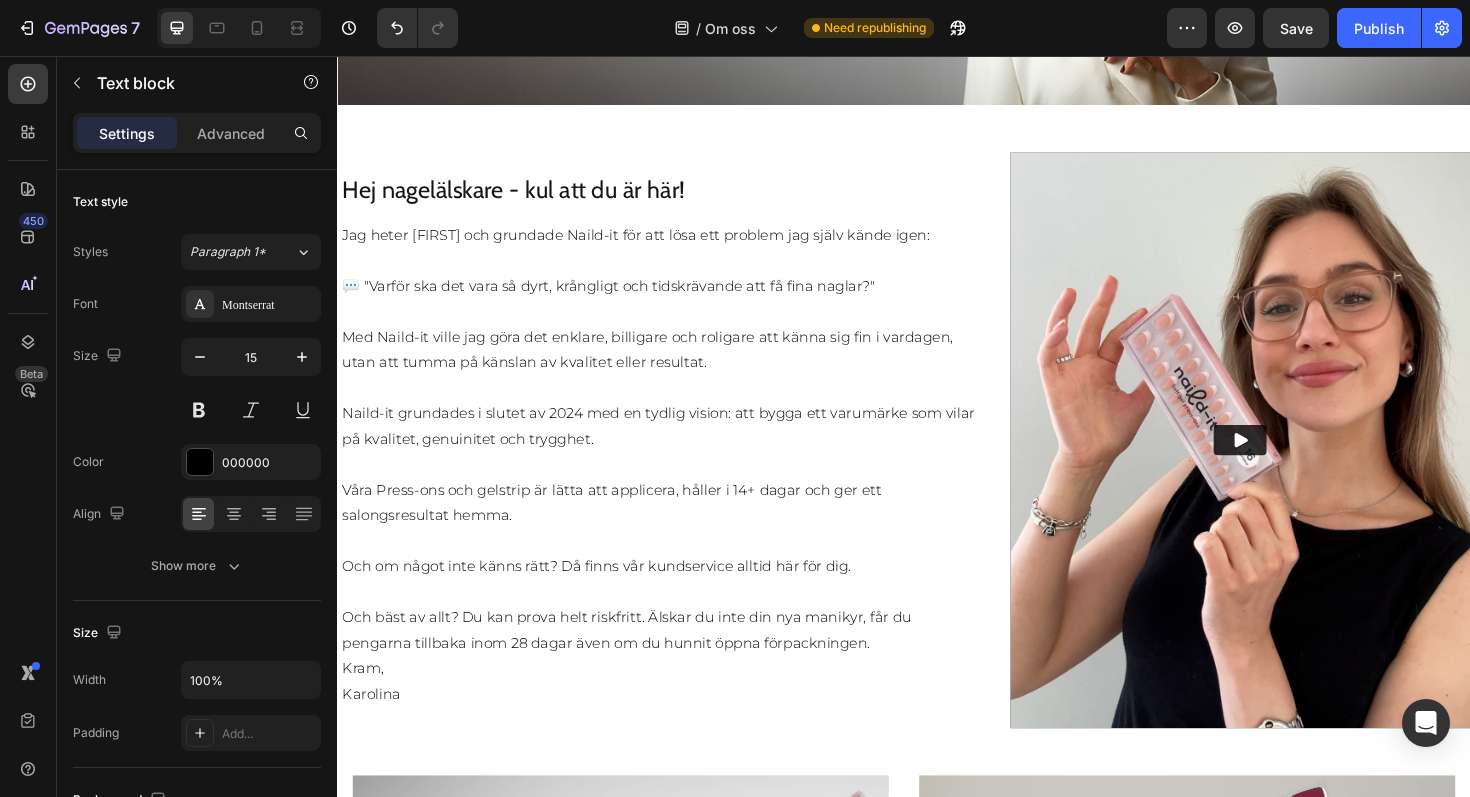 scroll, scrollTop: 437, scrollLeft: 0, axis: vertical 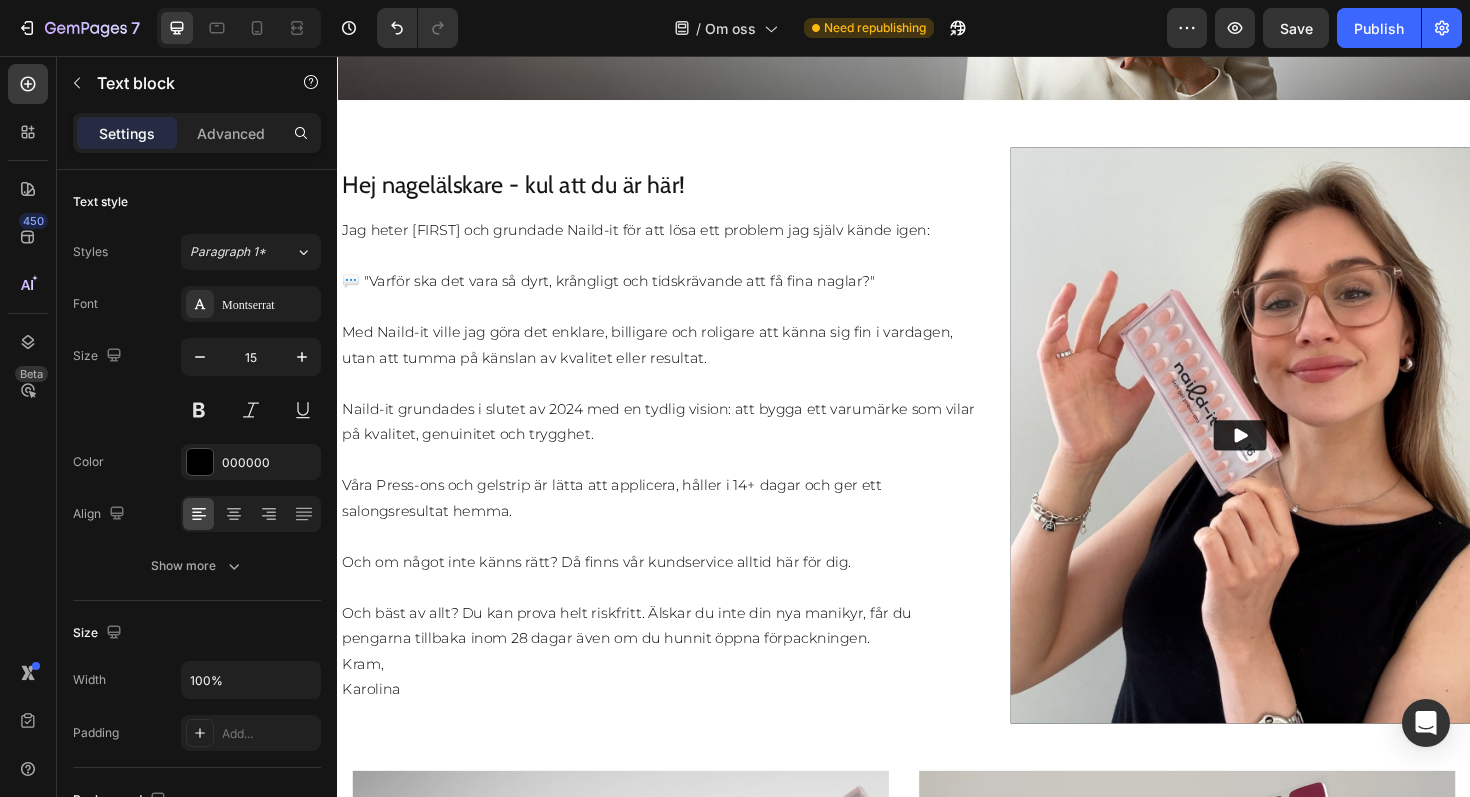 click on "⁠⁠⁠⁠⁠⁠⁠ 💬 "Varför ska det vara så dyrt, krångligt och tidskrävande att få fina naglar?" Med Naild-it ville jag göra det enklare, billigare och roligare att känna sig fin i vardagen, utan att tumma på känslan av kvalitet eller resultat." at bounding box center [680, 321] 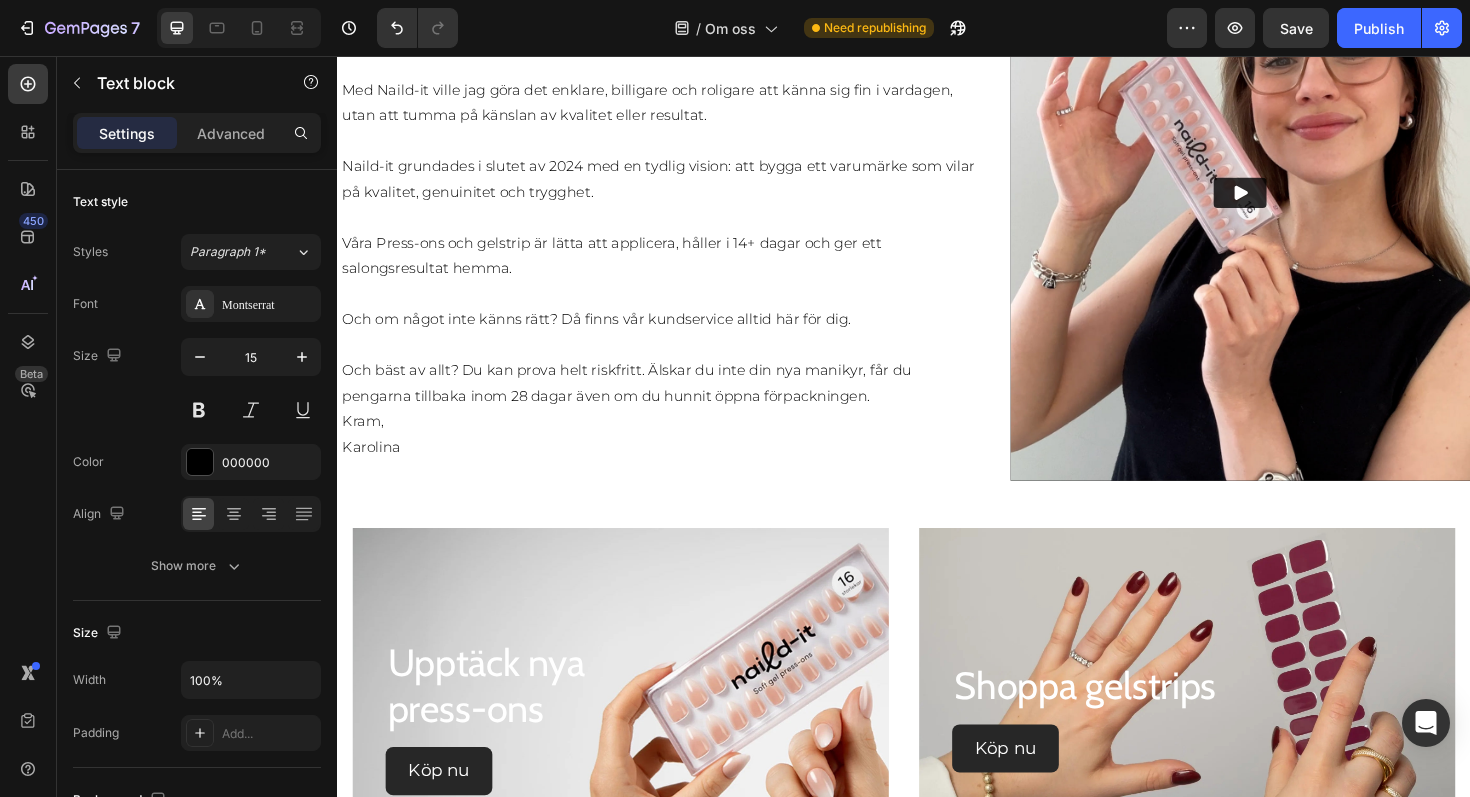 scroll, scrollTop: 706, scrollLeft: 0, axis: vertical 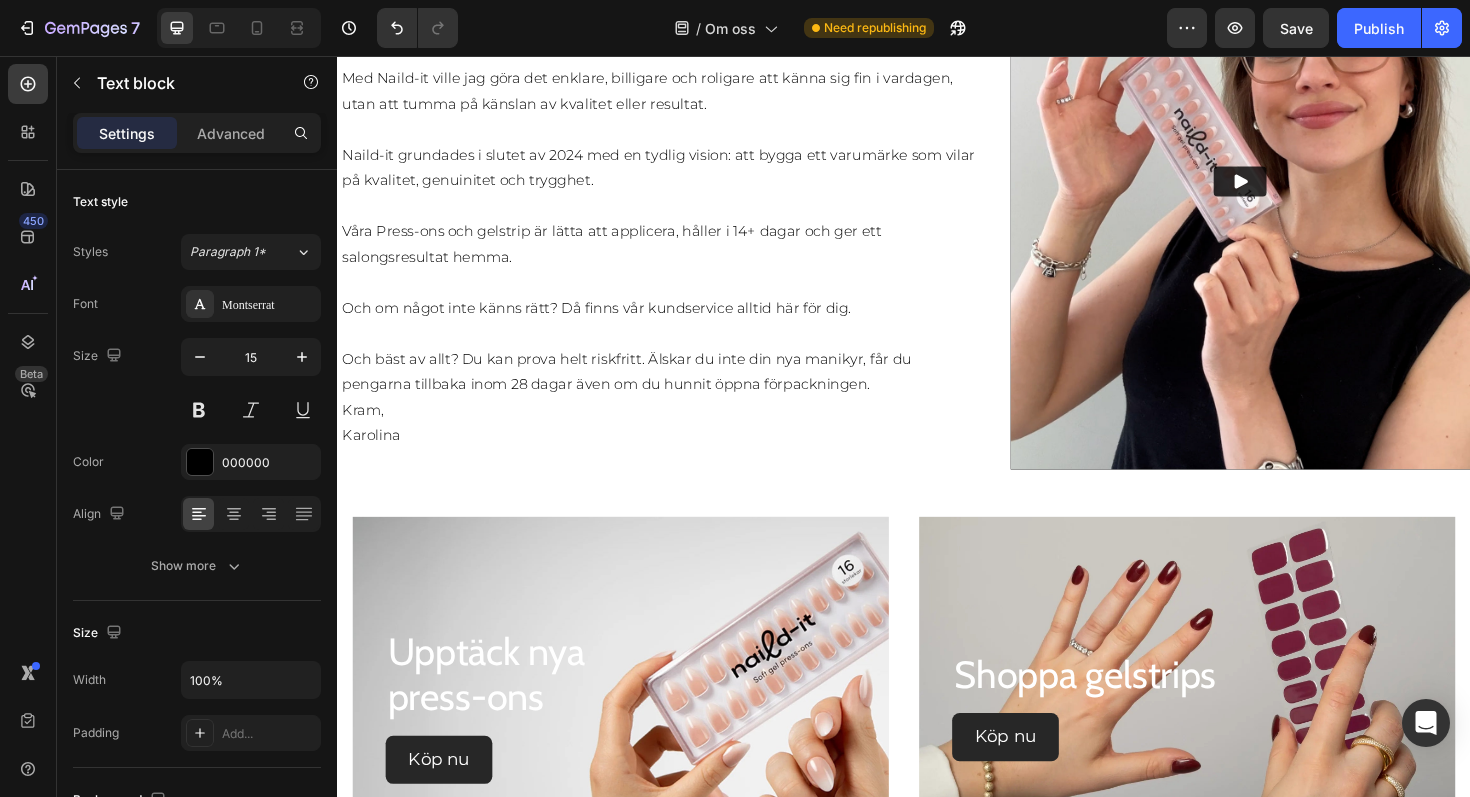 click on "Och bäst av allt? Du kan prova helt riskfritt. Älskar du inte din nya manikyr, får du pengarna tillbaka inom 28 dagar även om du hunnit öppna förpackningen." at bounding box center (680, 390) 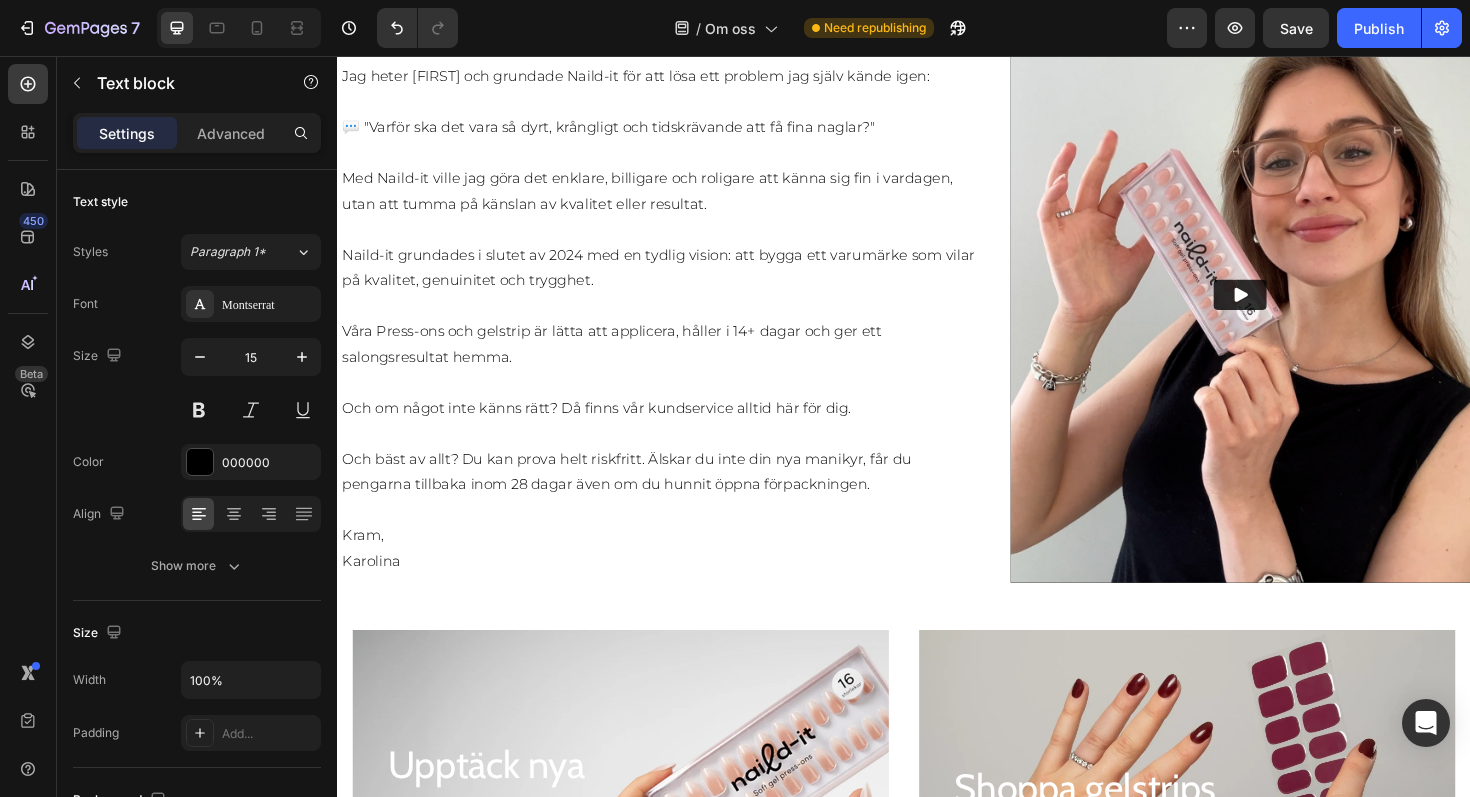 scroll, scrollTop: 585, scrollLeft: 0, axis: vertical 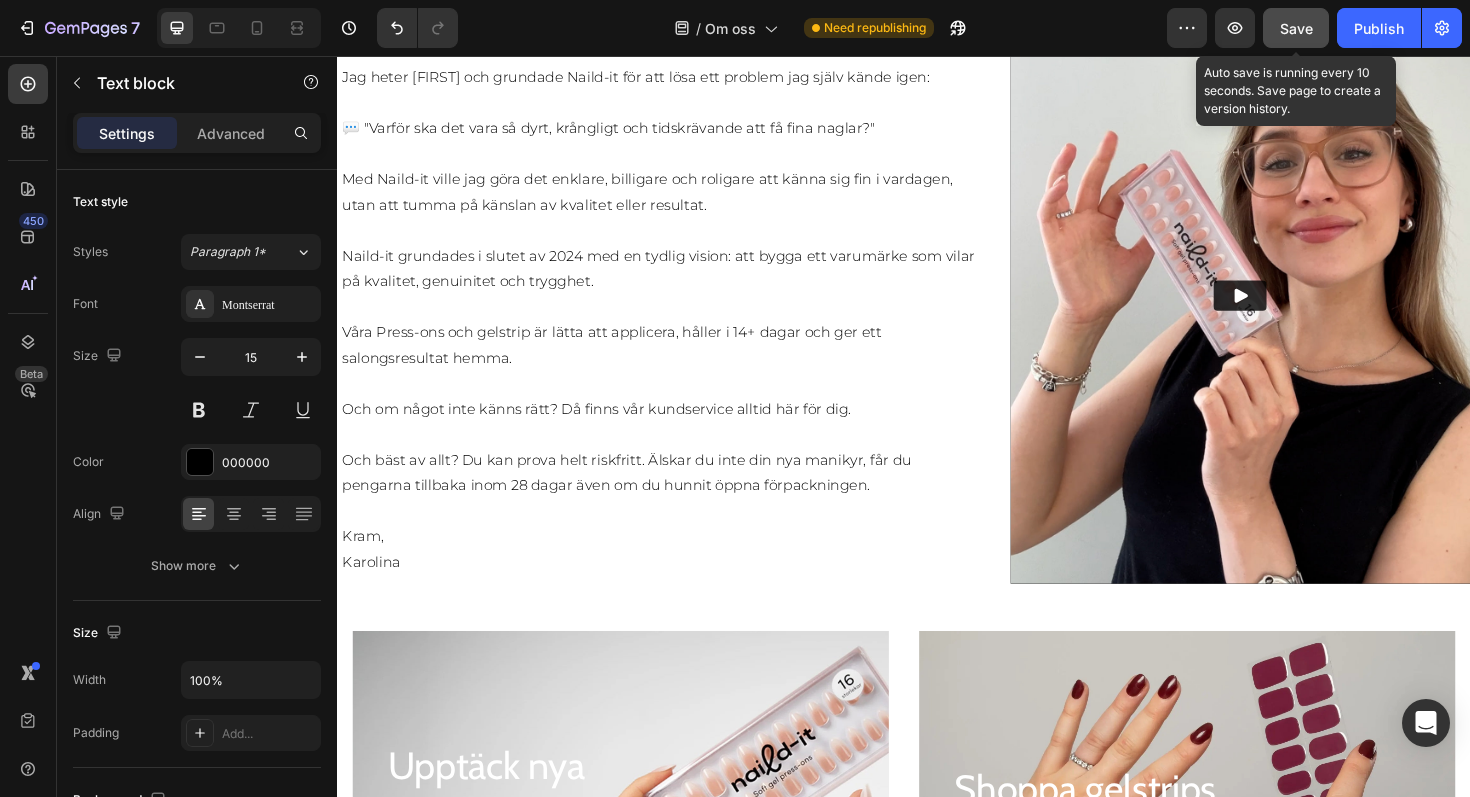 click on "Save" at bounding box center [1296, 28] 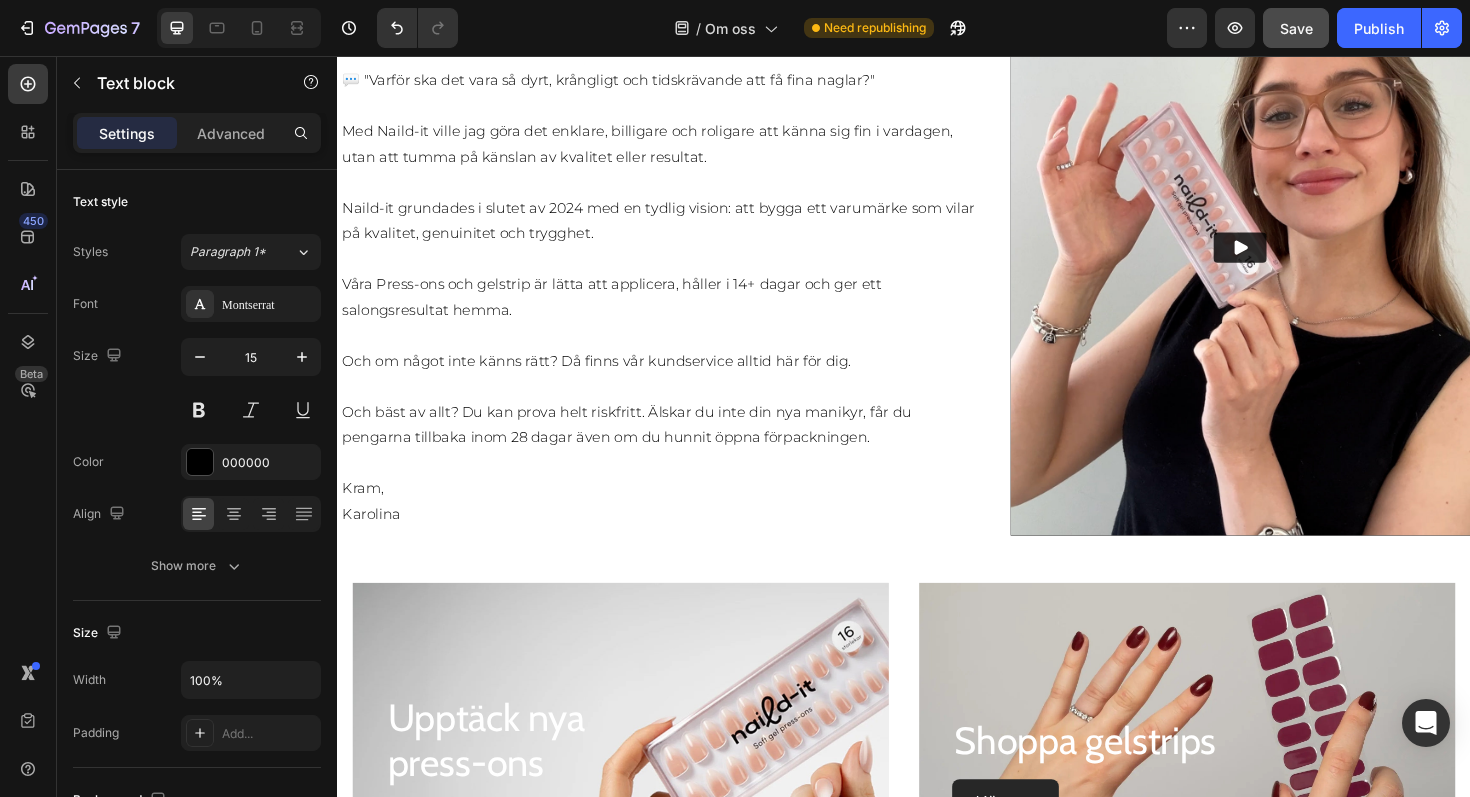 scroll, scrollTop: 635, scrollLeft: 0, axis: vertical 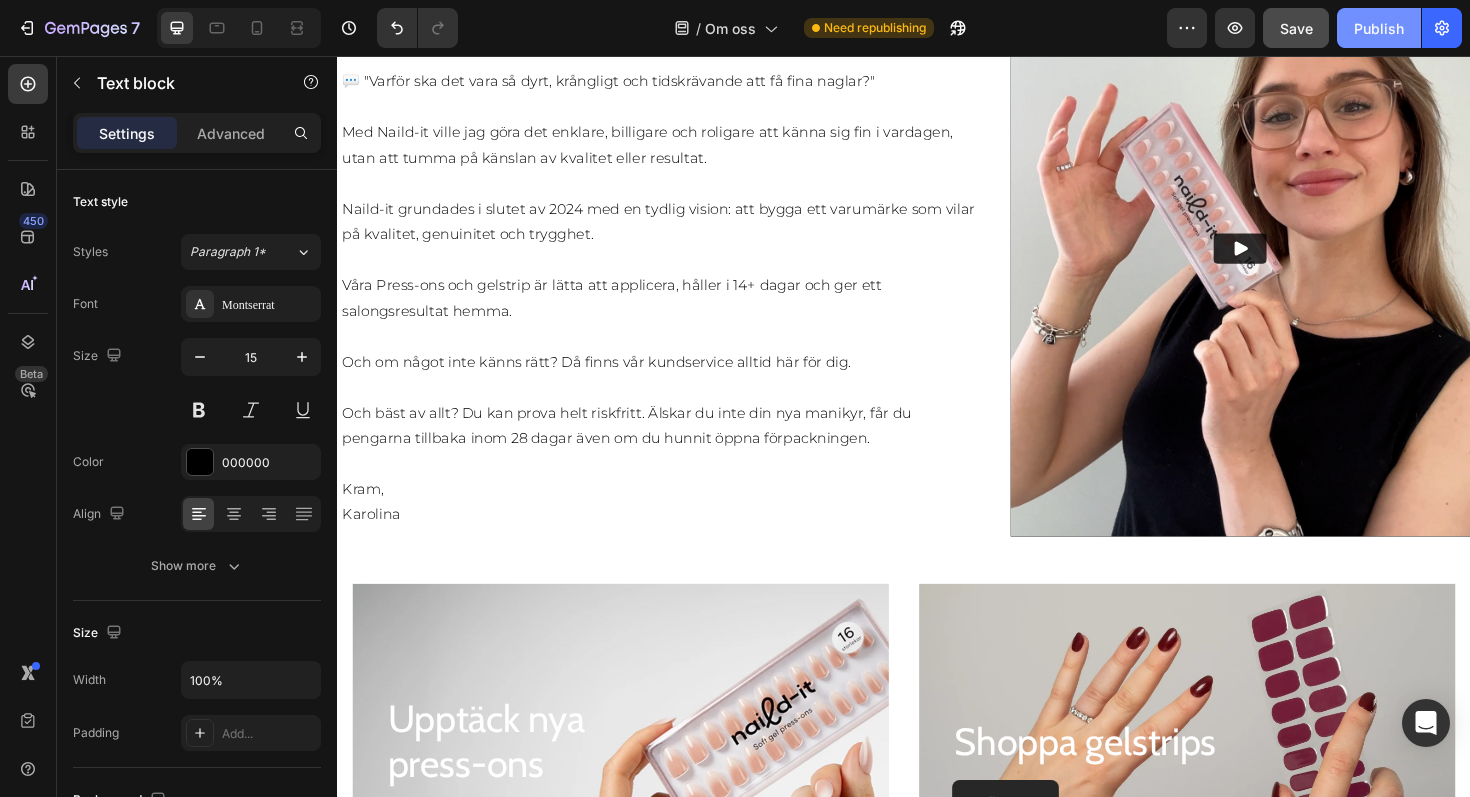 click on "Publish" at bounding box center [1379, 28] 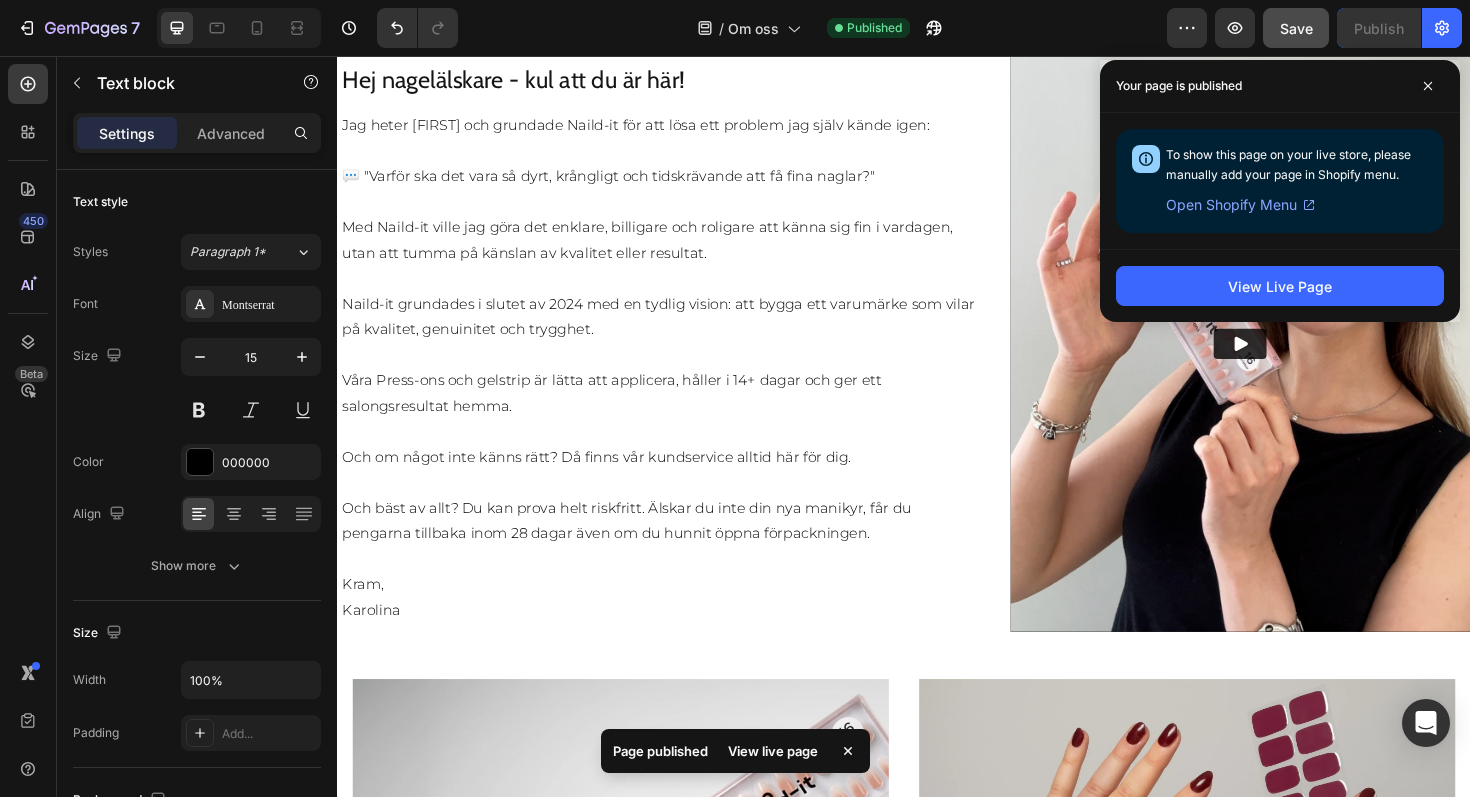 scroll, scrollTop: 547, scrollLeft: 0, axis: vertical 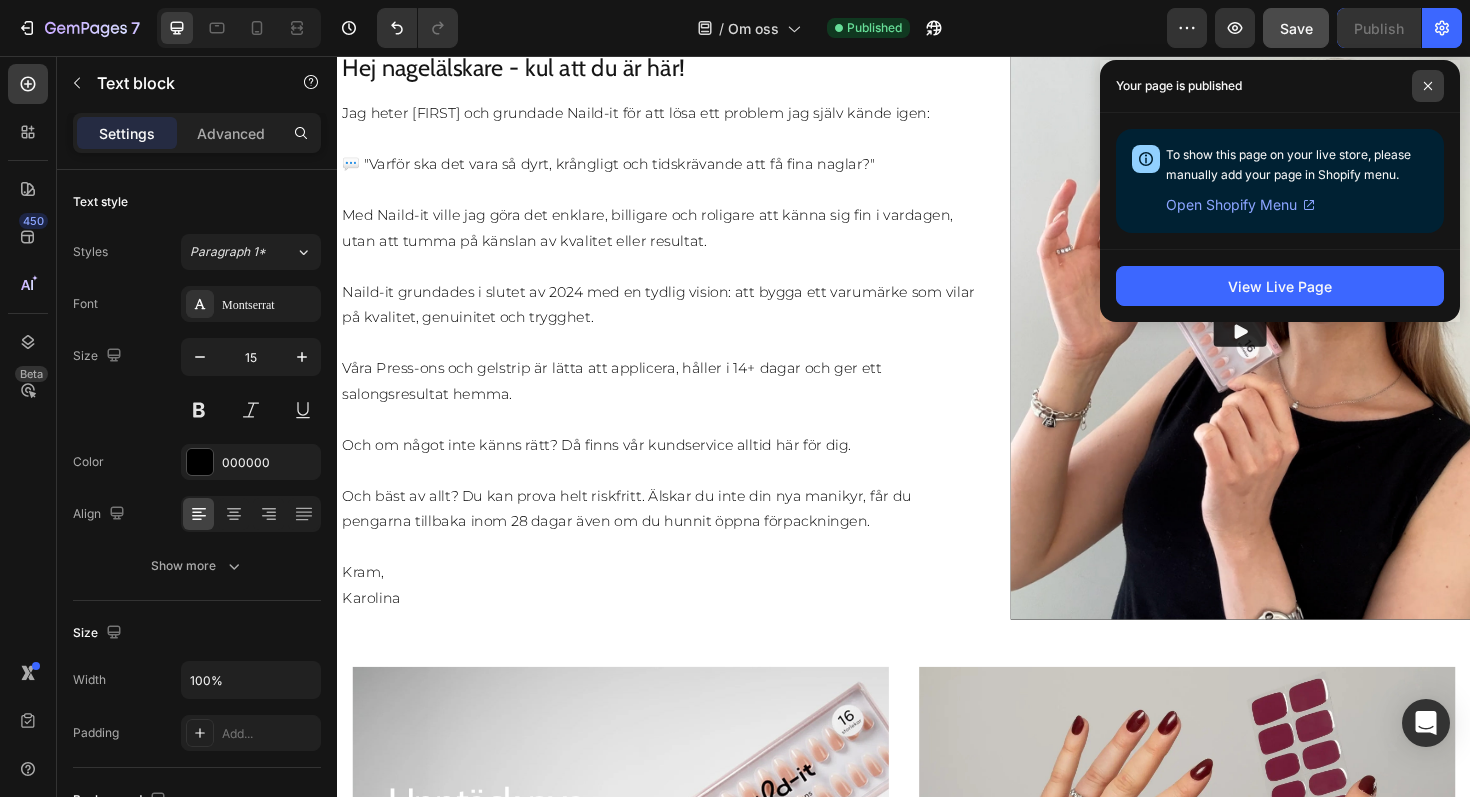 click at bounding box center [1428, 86] 